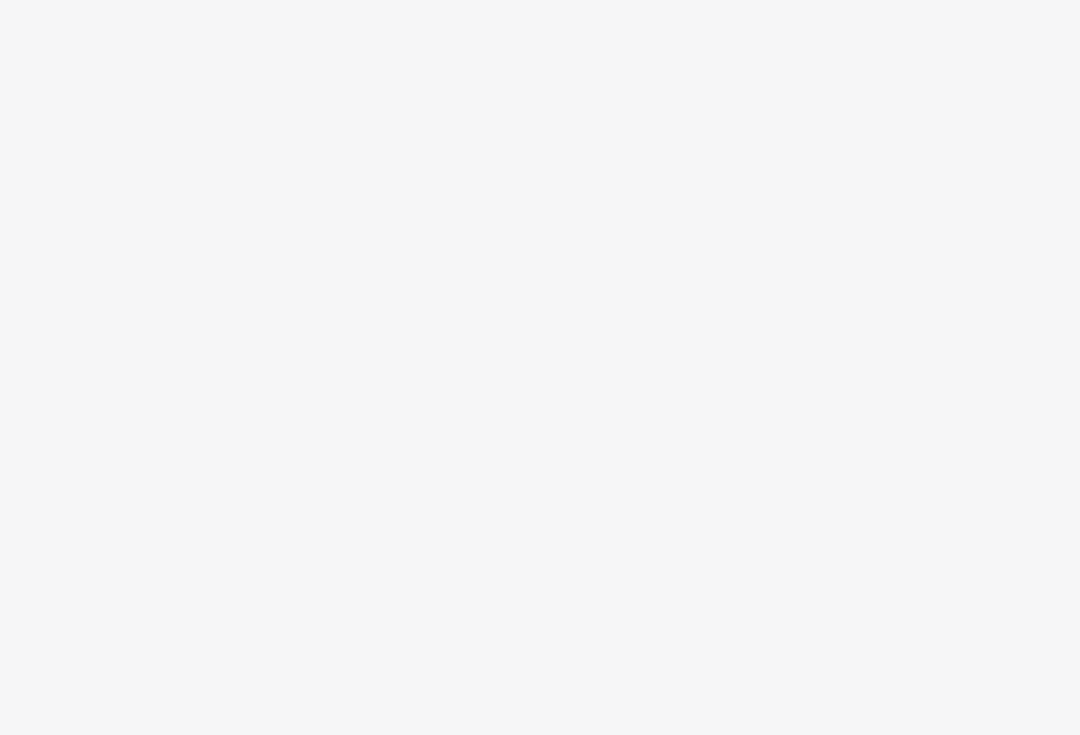 scroll, scrollTop: 0, scrollLeft: 0, axis: both 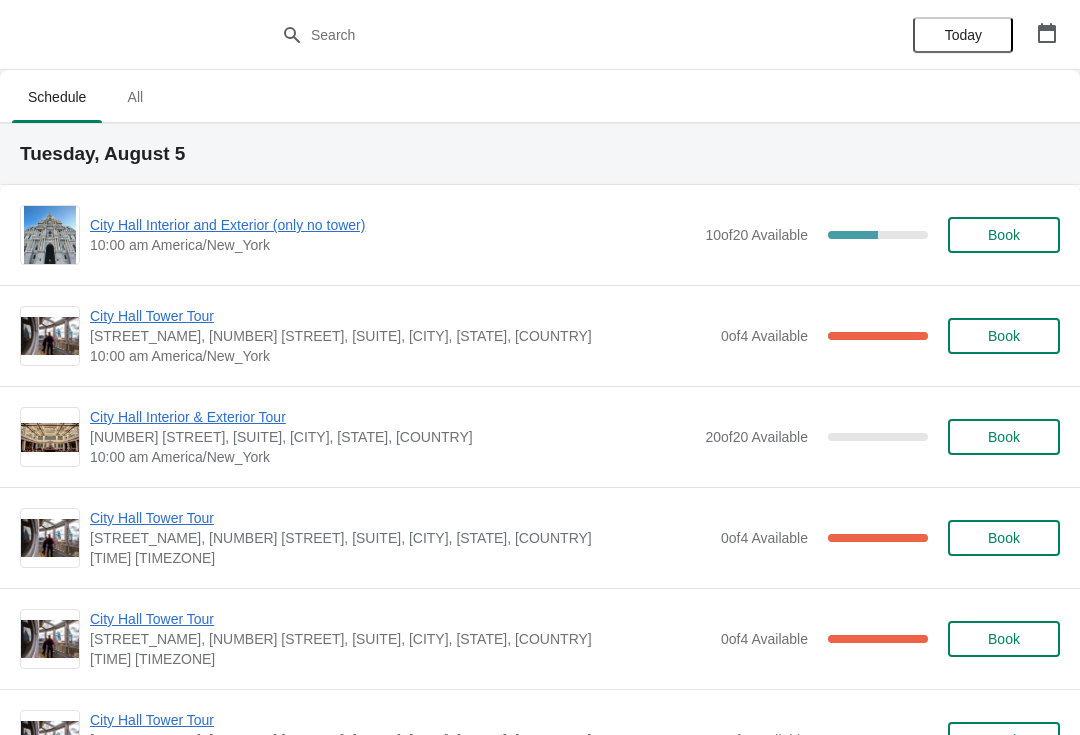 click on "City Hall Tower Tour" at bounding box center (400, 619) 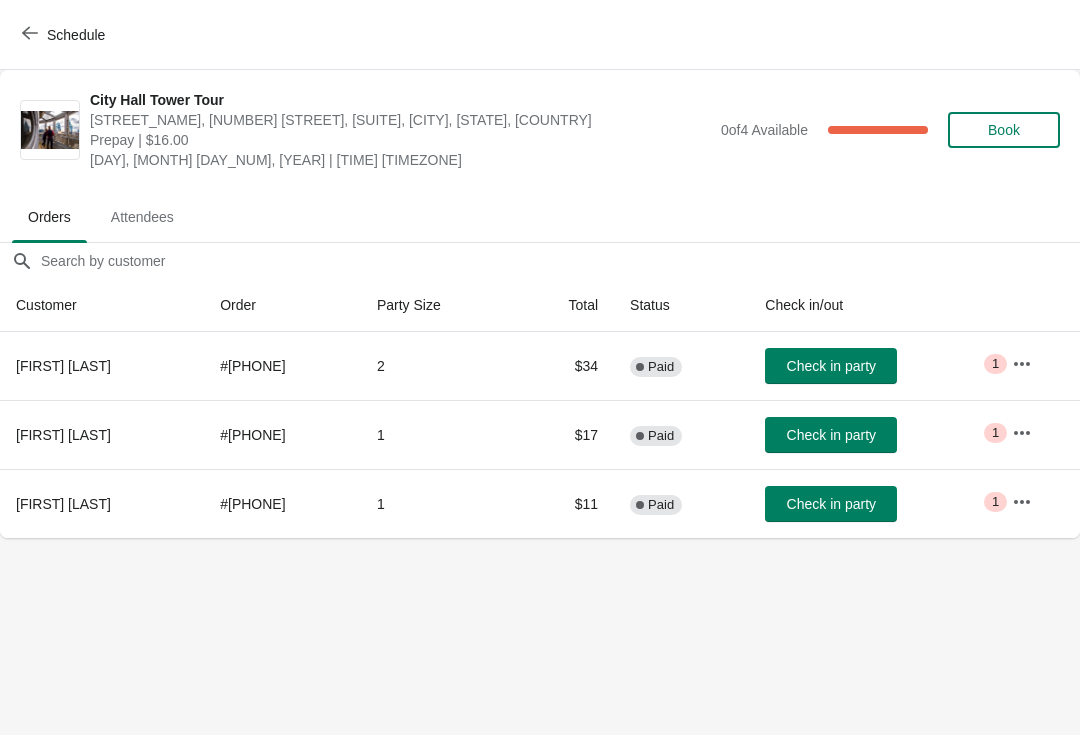 click 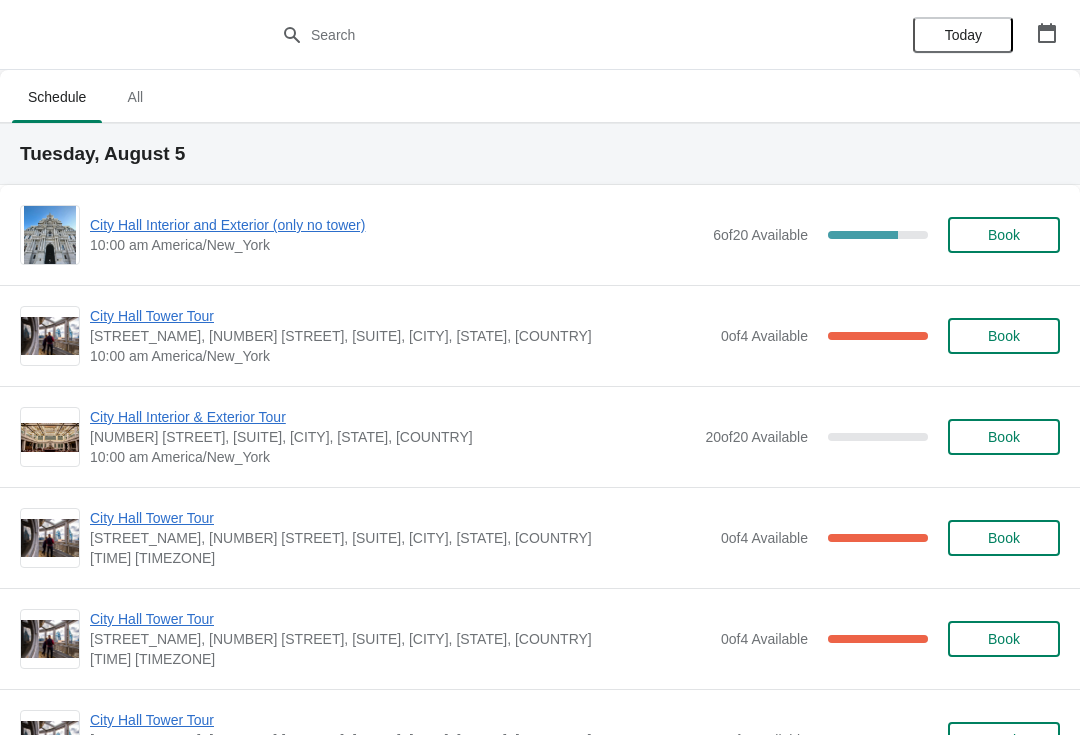 click on "City Hall Interior and Exterior (only no tower)" at bounding box center [396, 225] 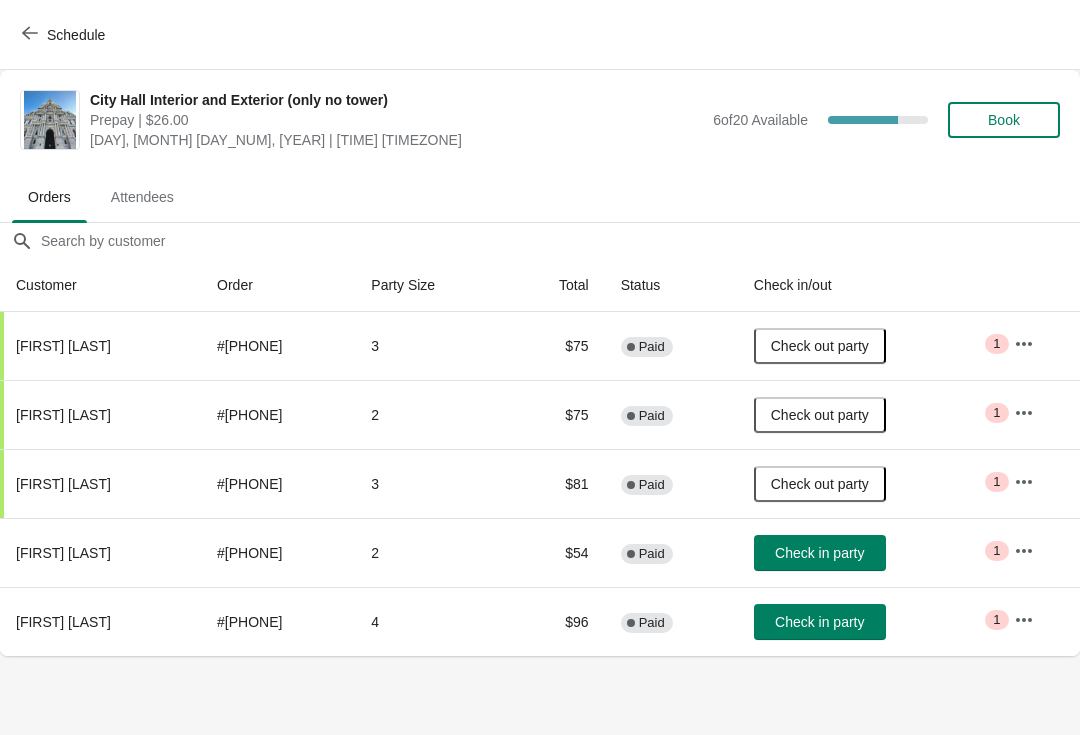 click on "Check in party" at bounding box center (819, 553) 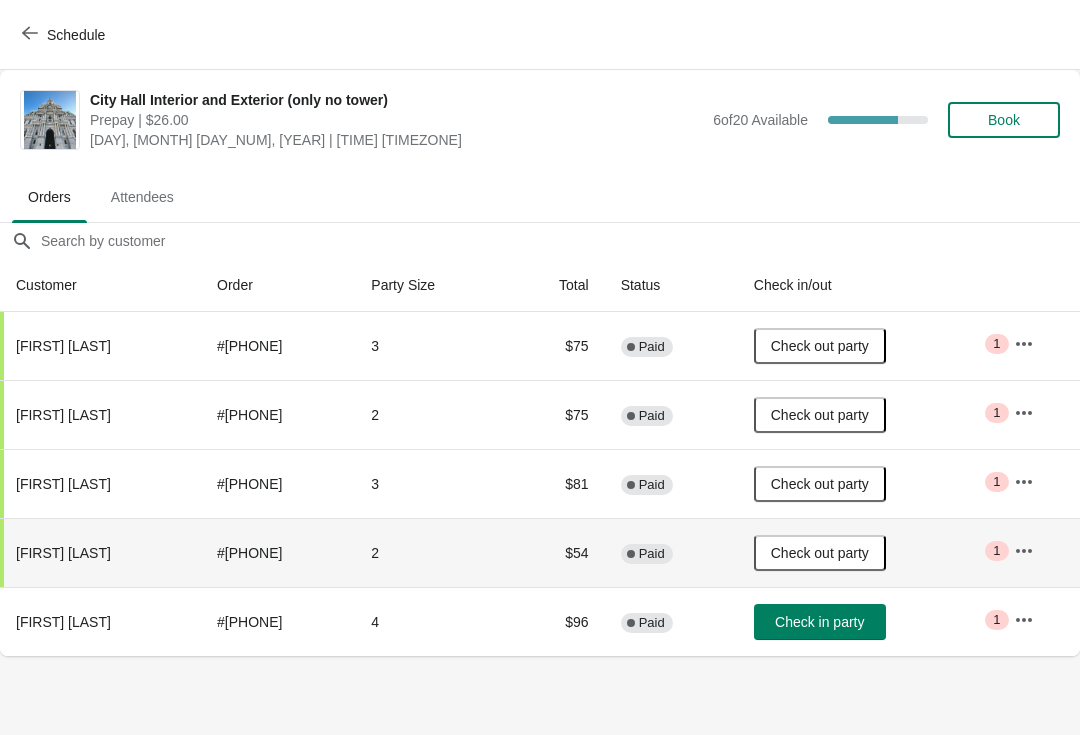click on "Check in party" at bounding box center (819, 622) 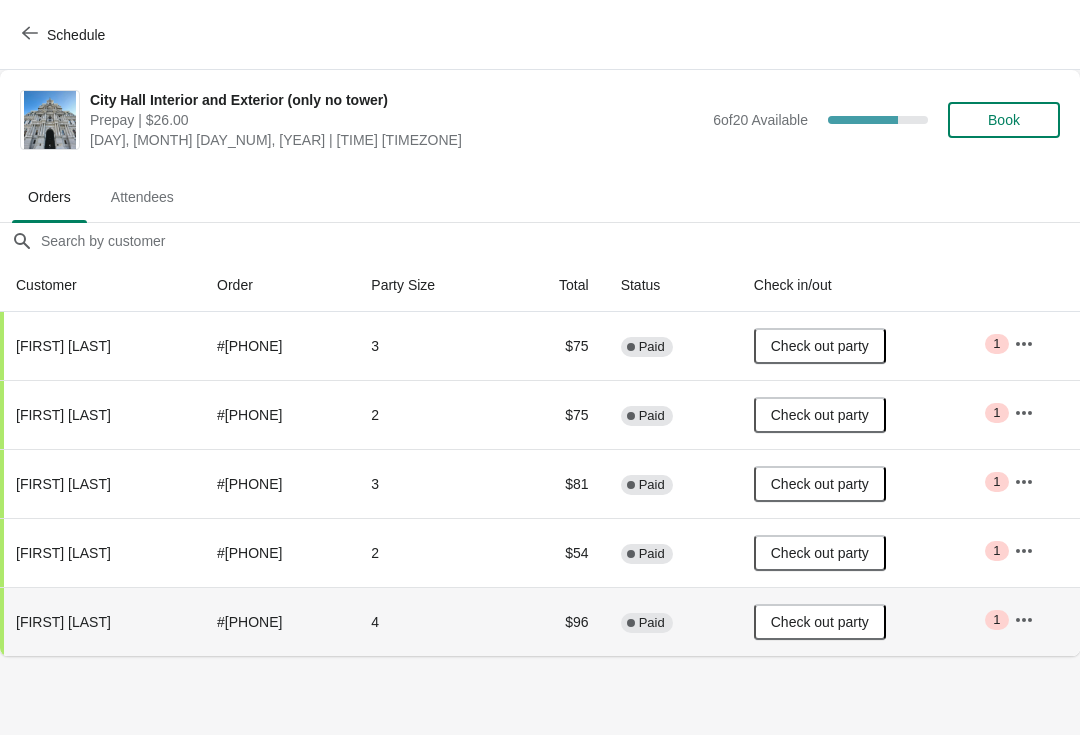 click on "Schedule" at bounding box center (65, 35) 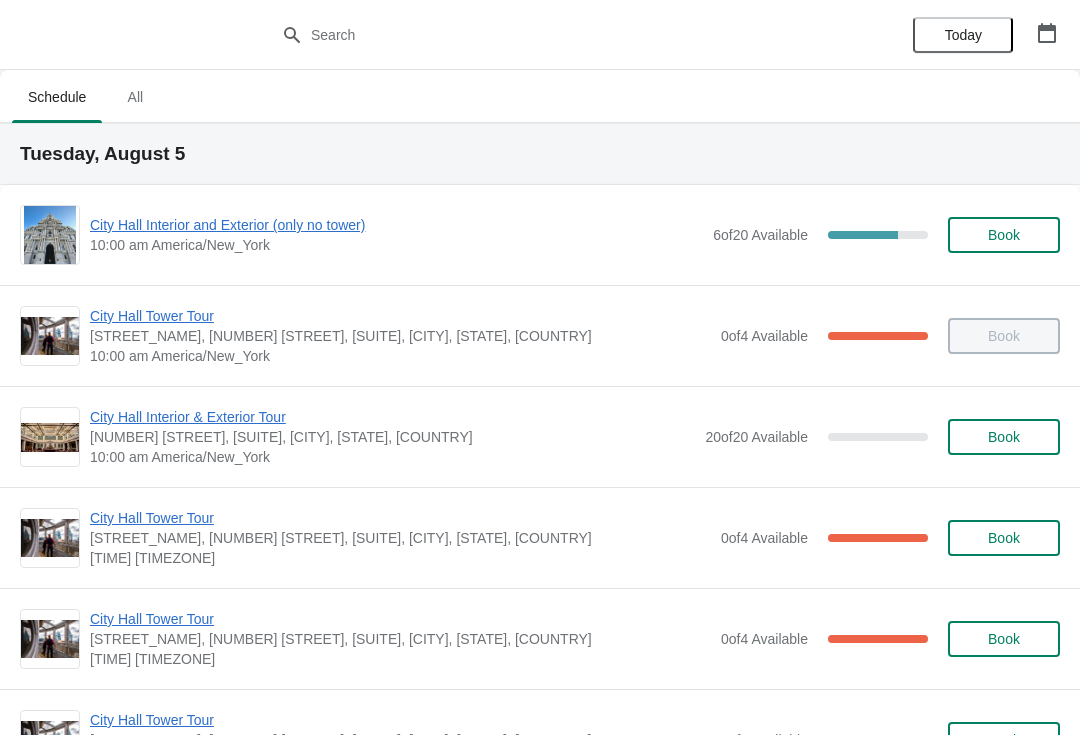 click on "City Hall Tower Tour" at bounding box center (400, 619) 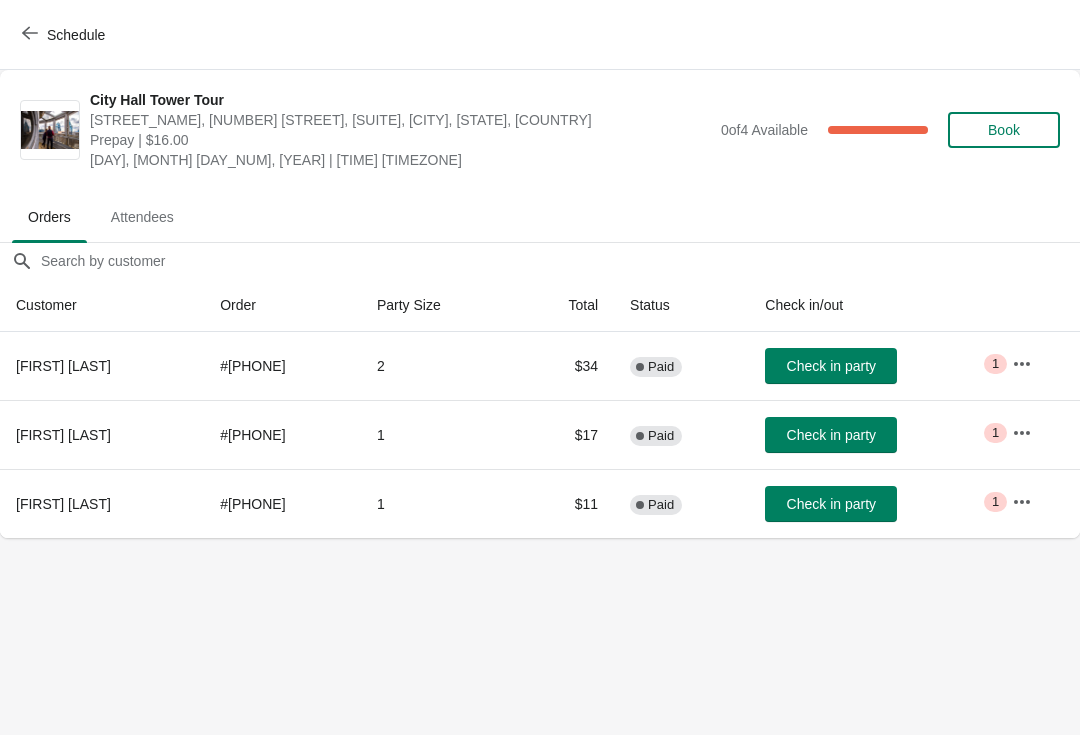 click on "Check in party" at bounding box center [831, 504] 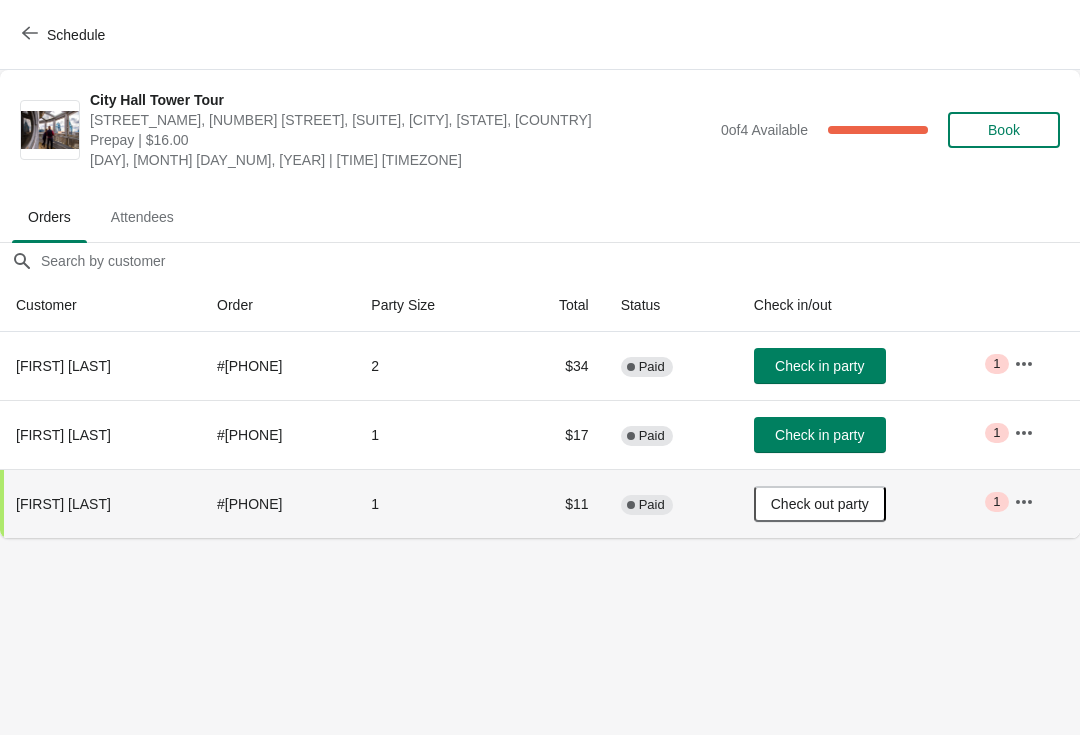 click at bounding box center [30, 34] 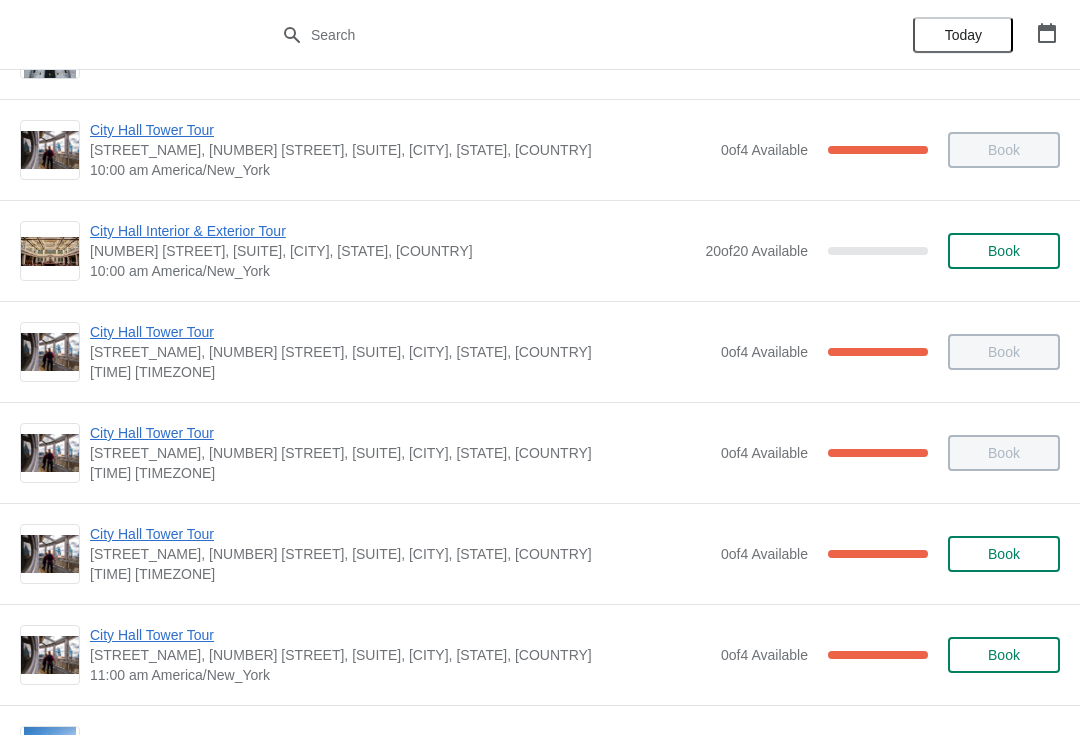 scroll, scrollTop: 217, scrollLeft: 0, axis: vertical 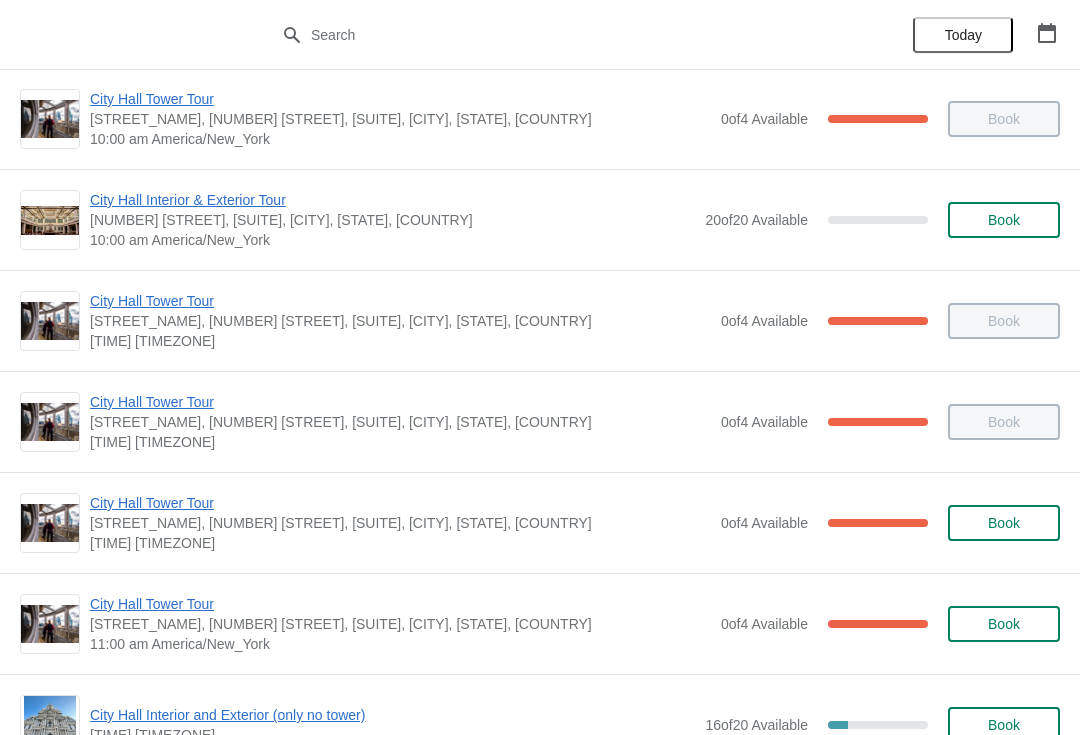 click on "City Hall Tower Tour" at bounding box center (400, 503) 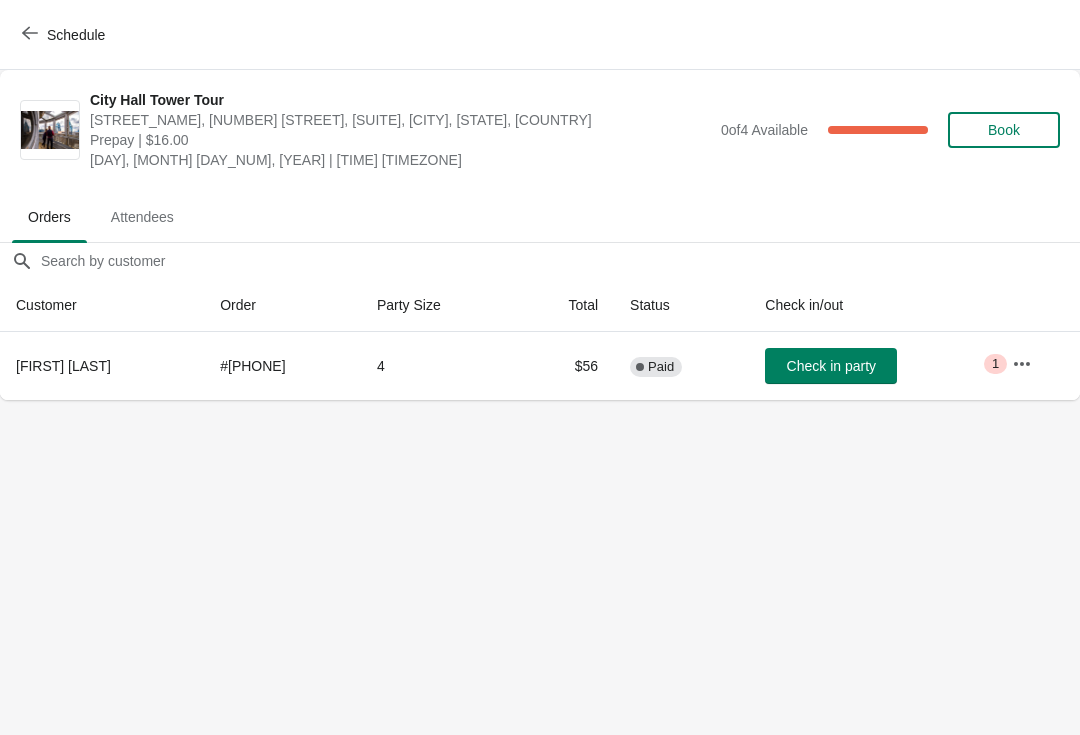 click on "Check in party" at bounding box center (831, 366) 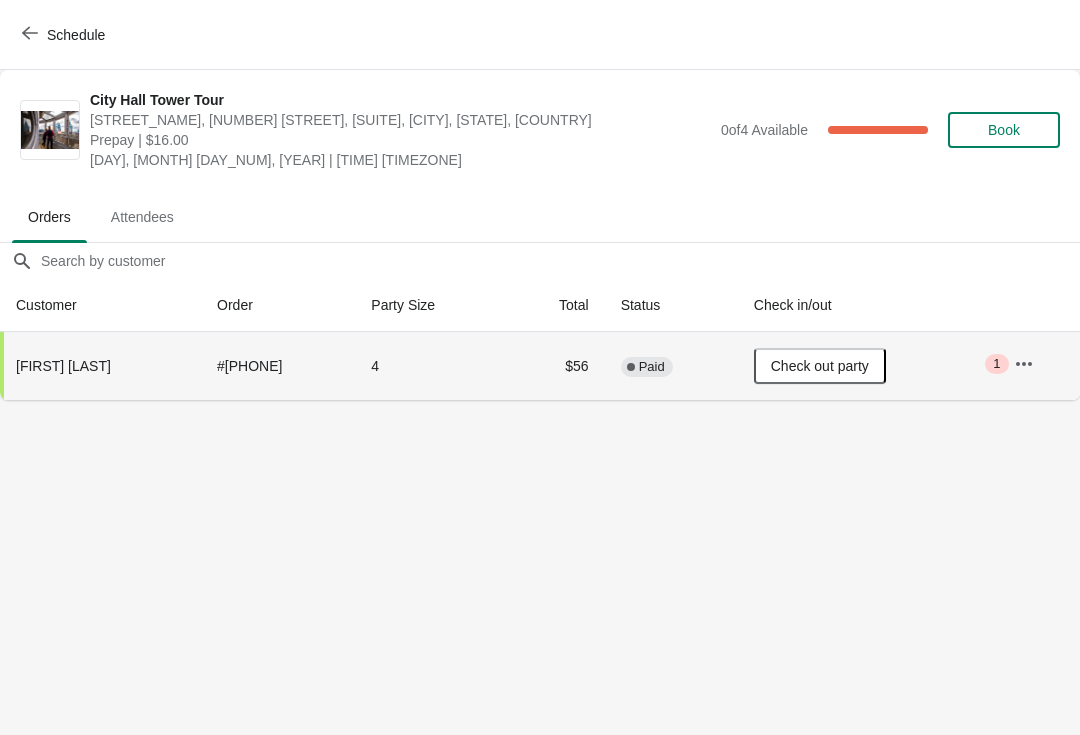 click on "Schedule" at bounding box center [65, 35] 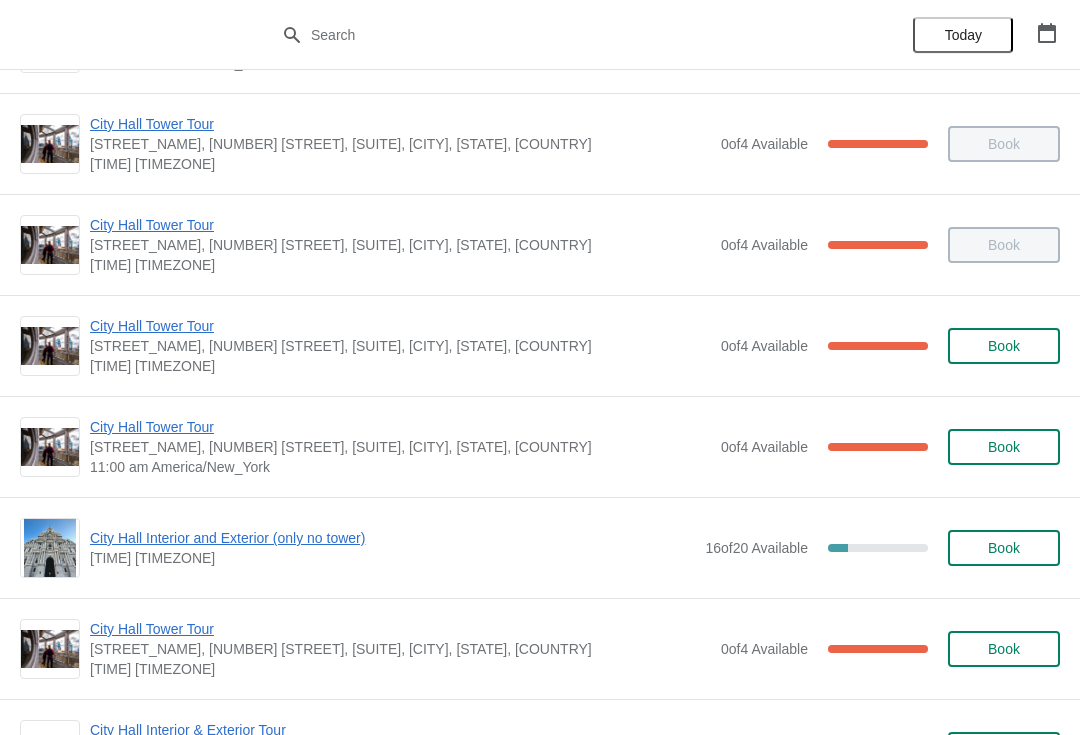 scroll, scrollTop: 398, scrollLeft: 0, axis: vertical 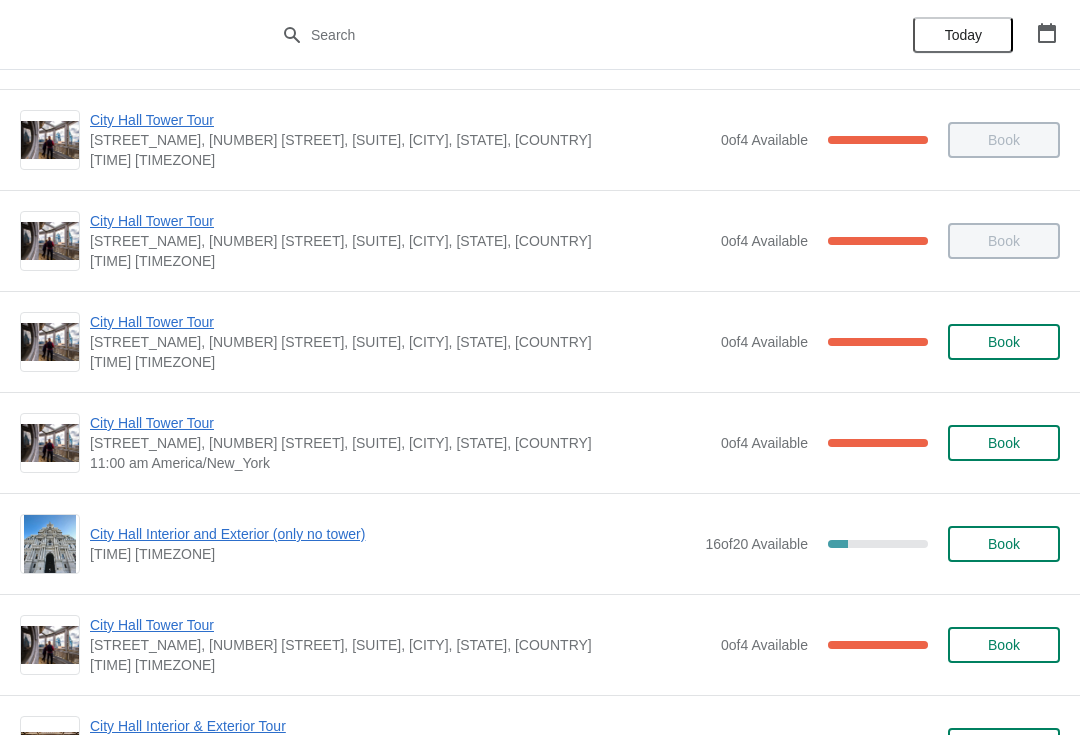 click on "City Hall Tower Tour" at bounding box center [400, 423] 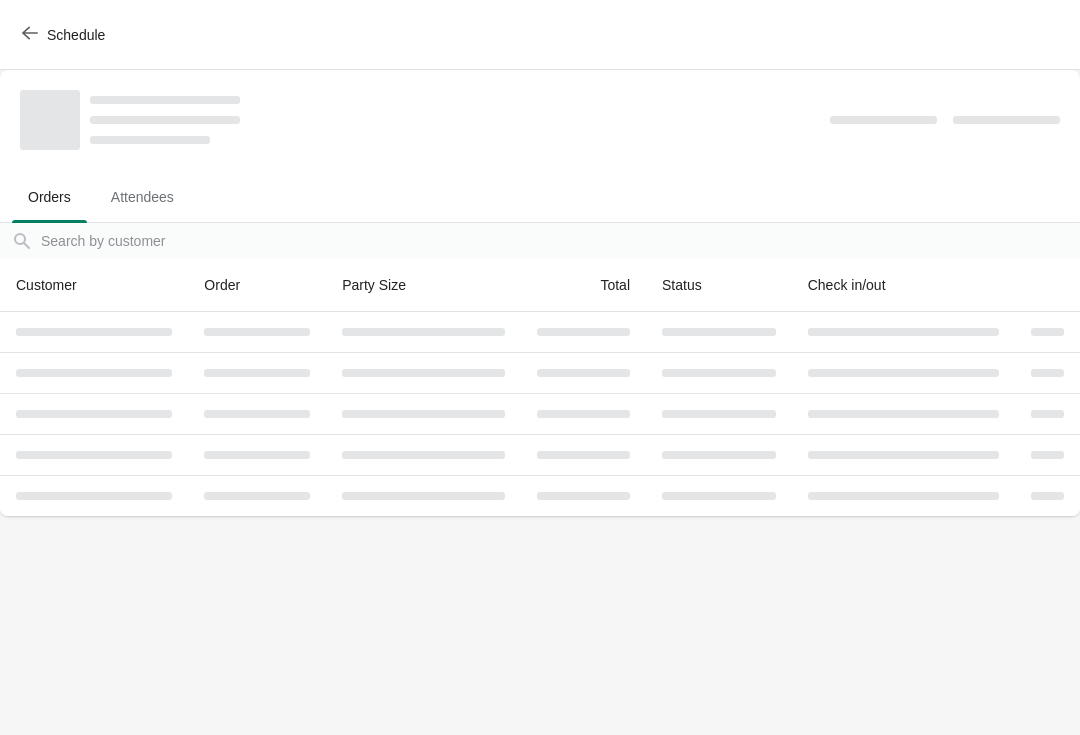 scroll, scrollTop: 0, scrollLeft: 0, axis: both 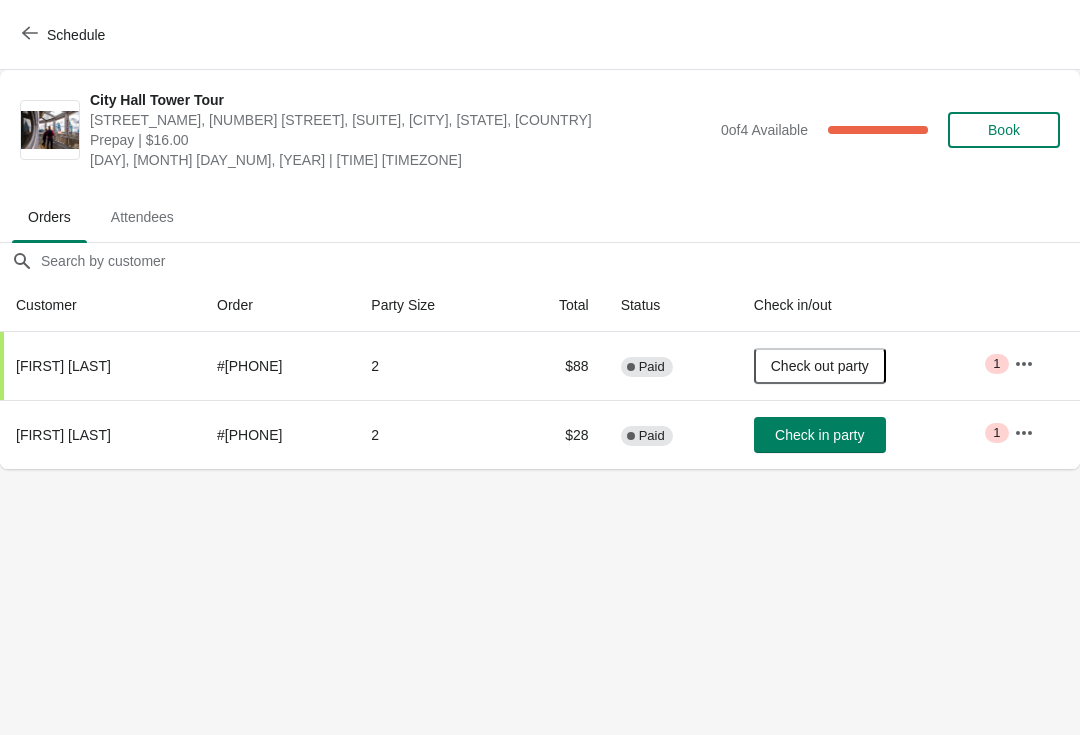 click on "Schedule" at bounding box center [65, 35] 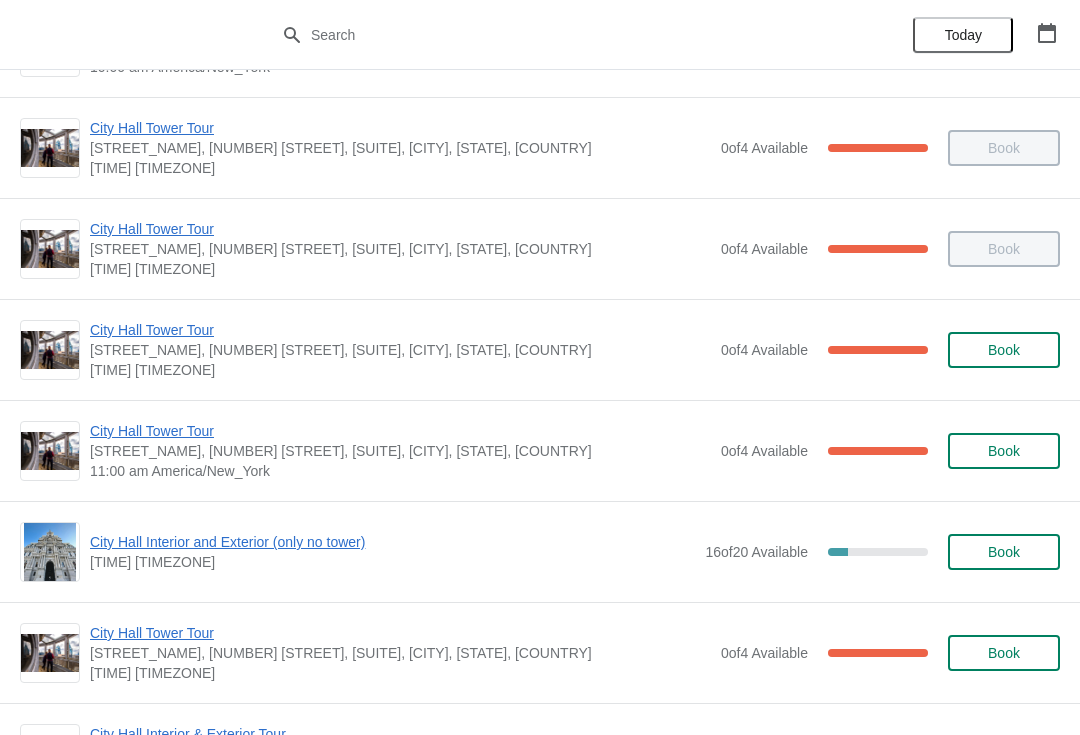 scroll, scrollTop: 391, scrollLeft: 0, axis: vertical 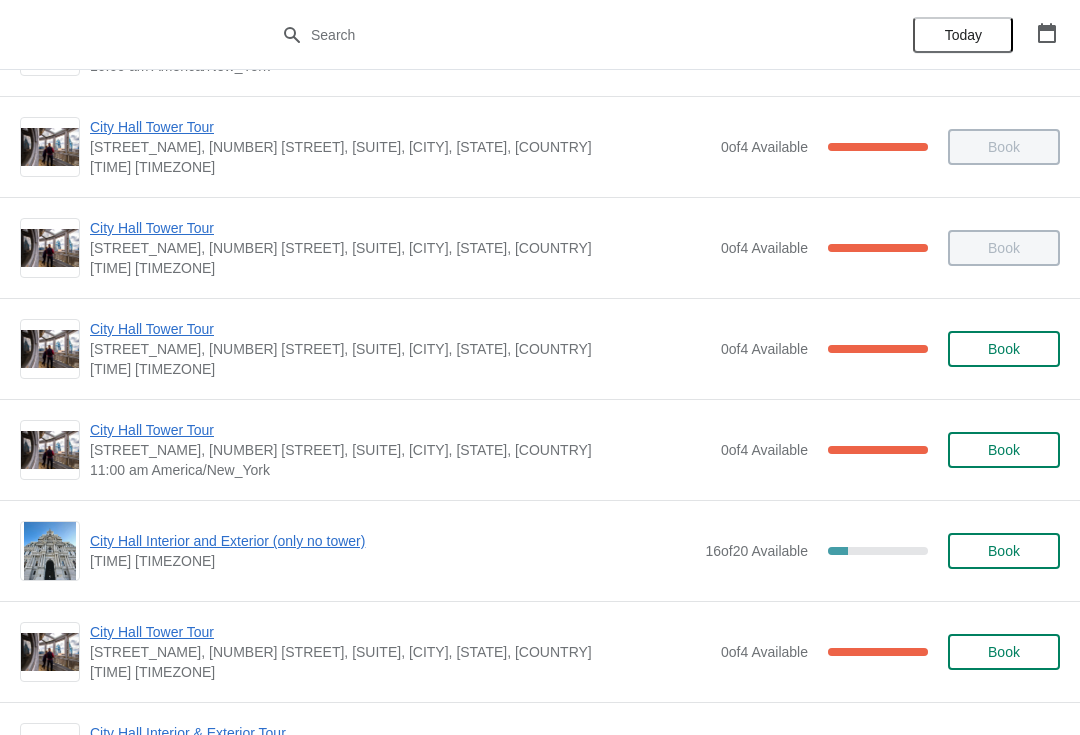 click on "City Hall Tower Tour" at bounding box center (400, 430) 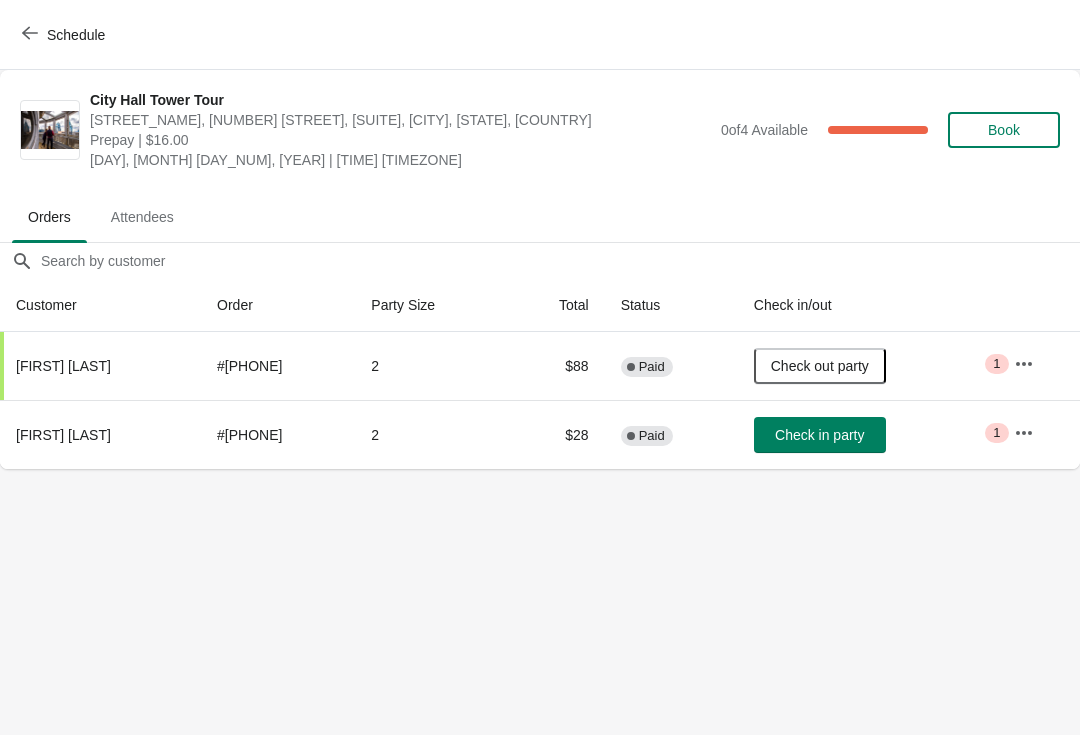 click on "Schedule" at bounding box center [65, 35] 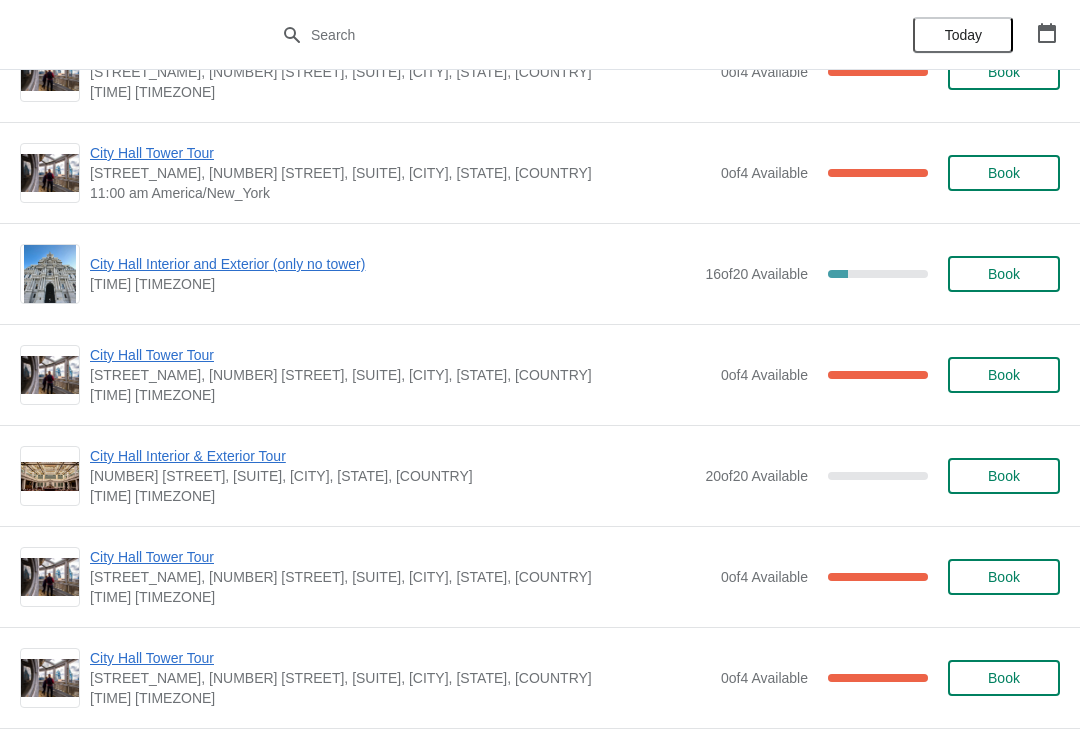 scroll, scrollTop: 674, scrollLeft: 0, axis: vertical 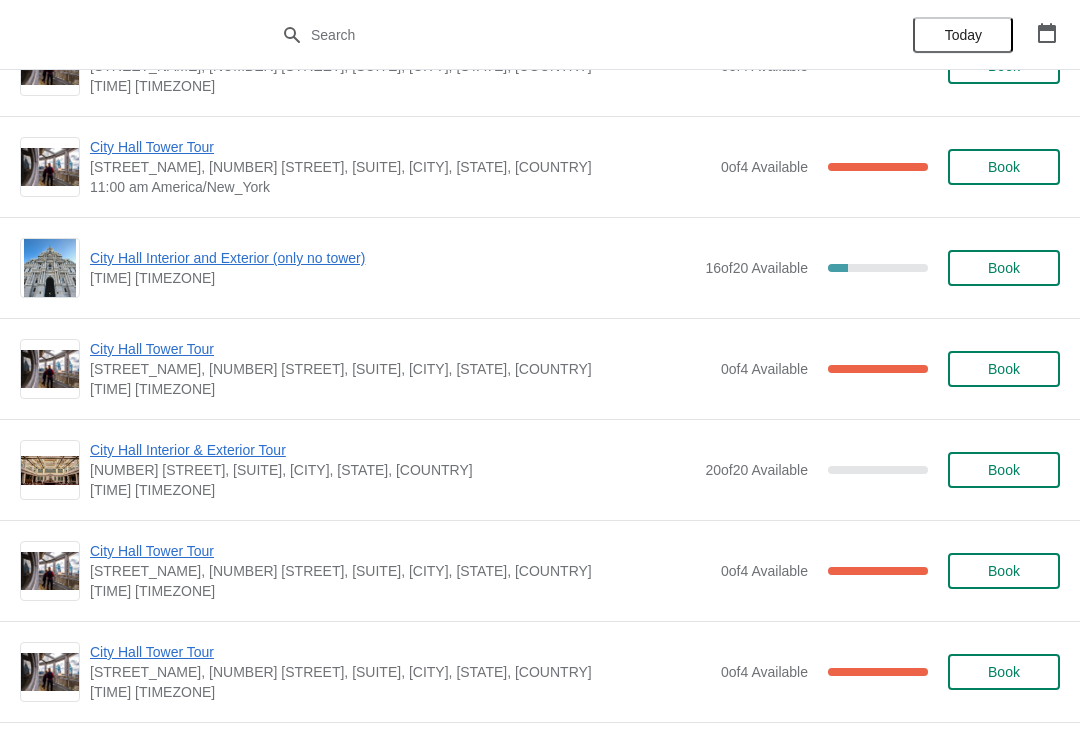 click on "City Hall Interior and Exterior (only no tower)" at bounding box center [392, 258] 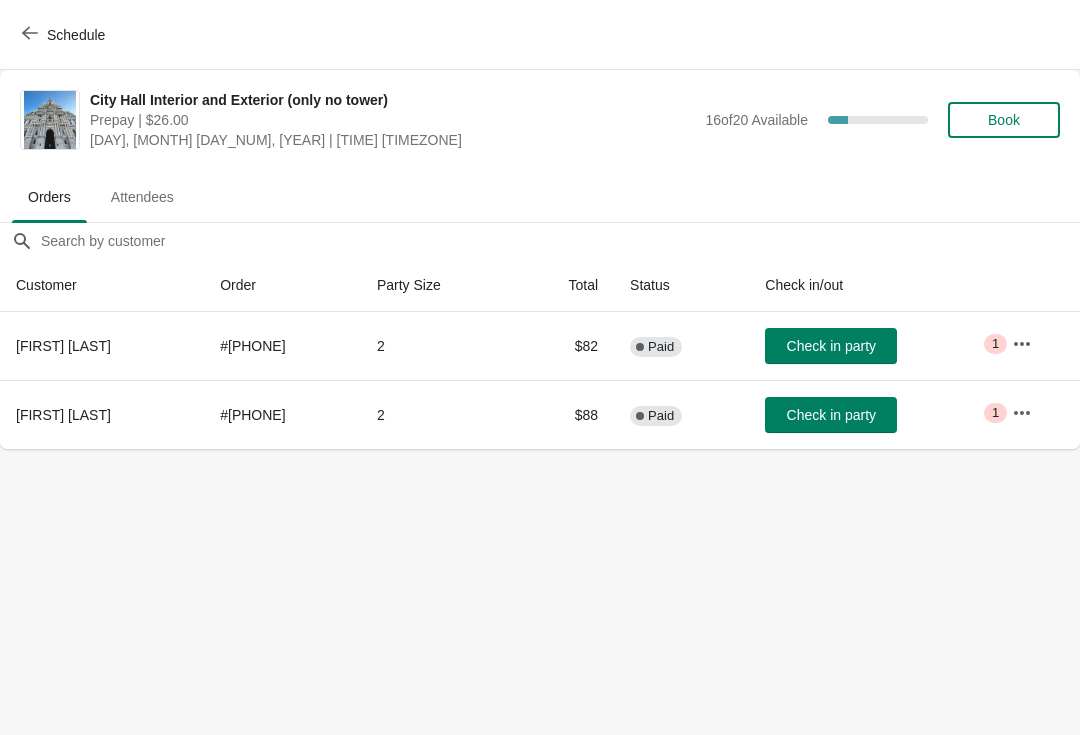 click on "Book" at bounding box center (1004, 120) 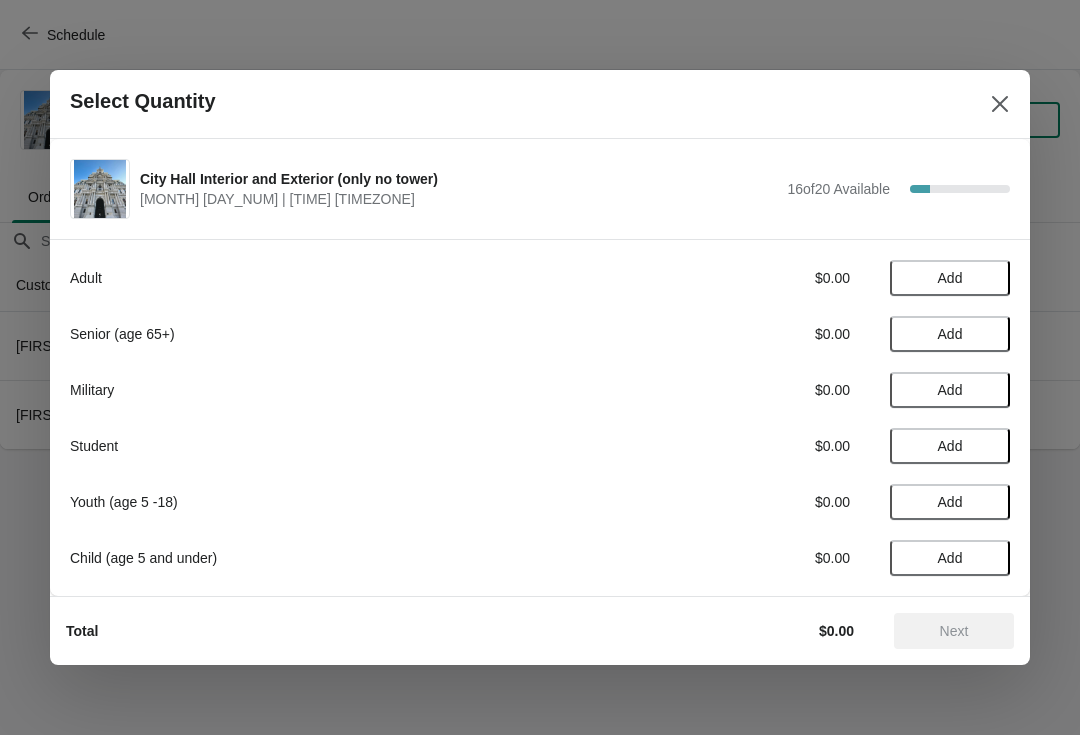 click on "Add" at bounding box center (950, 278) 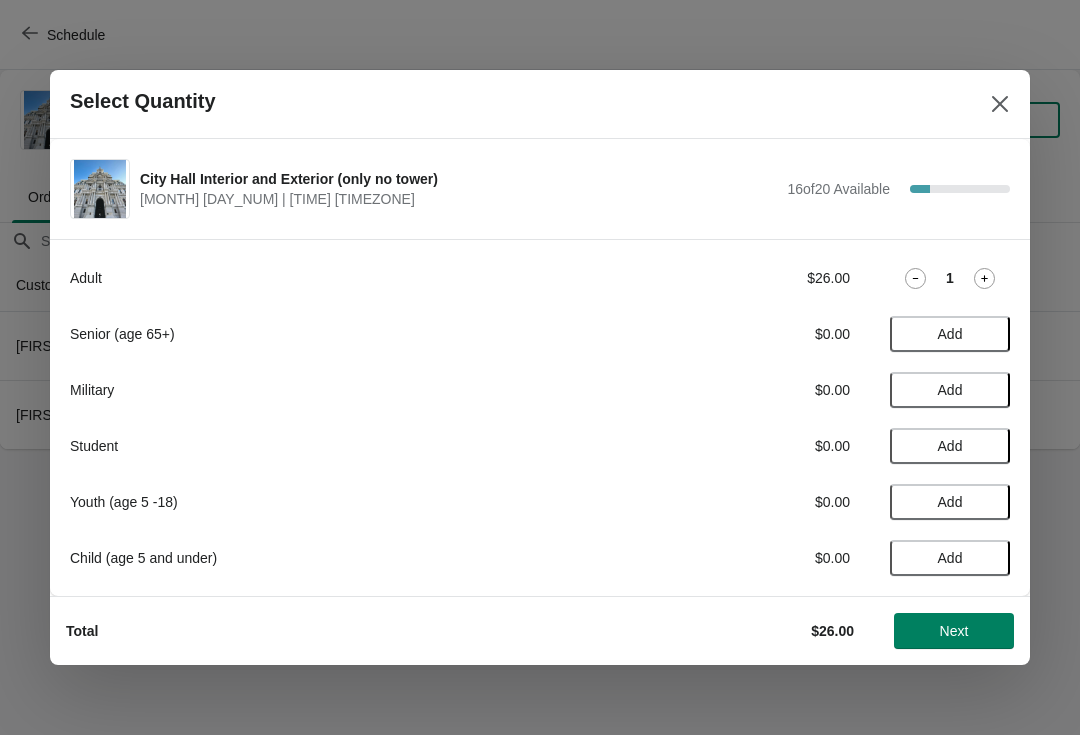 click on "Add" at bounding box center (950, 446) 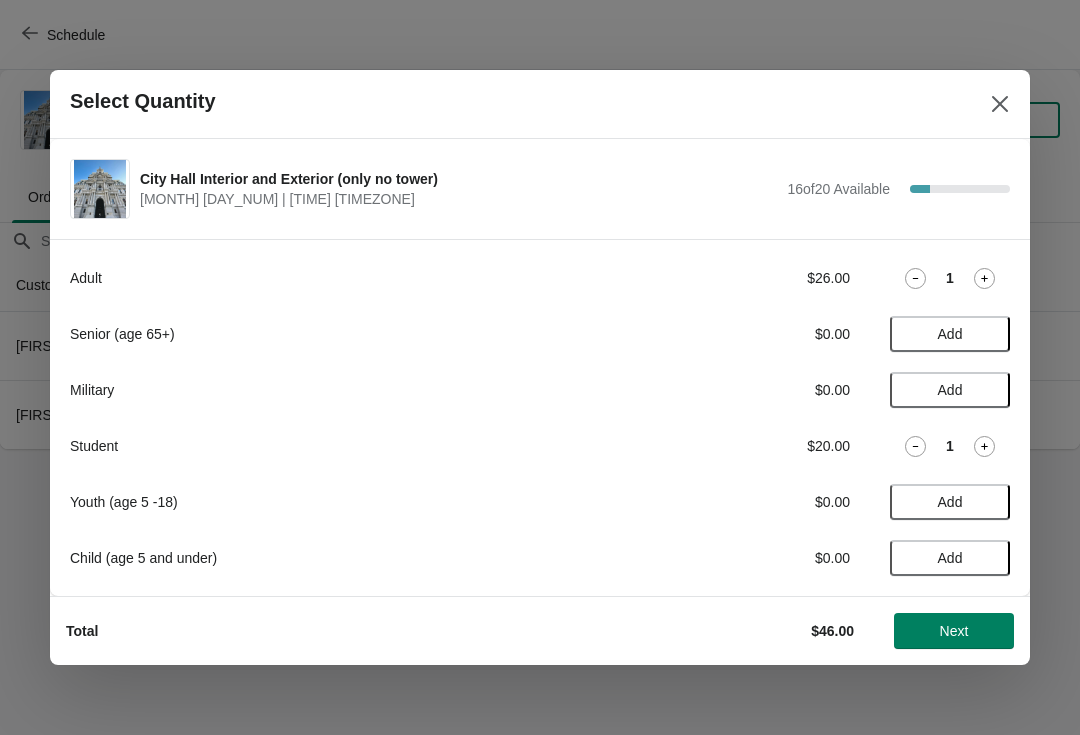 click on "Next" at bounding box center [954, 631] 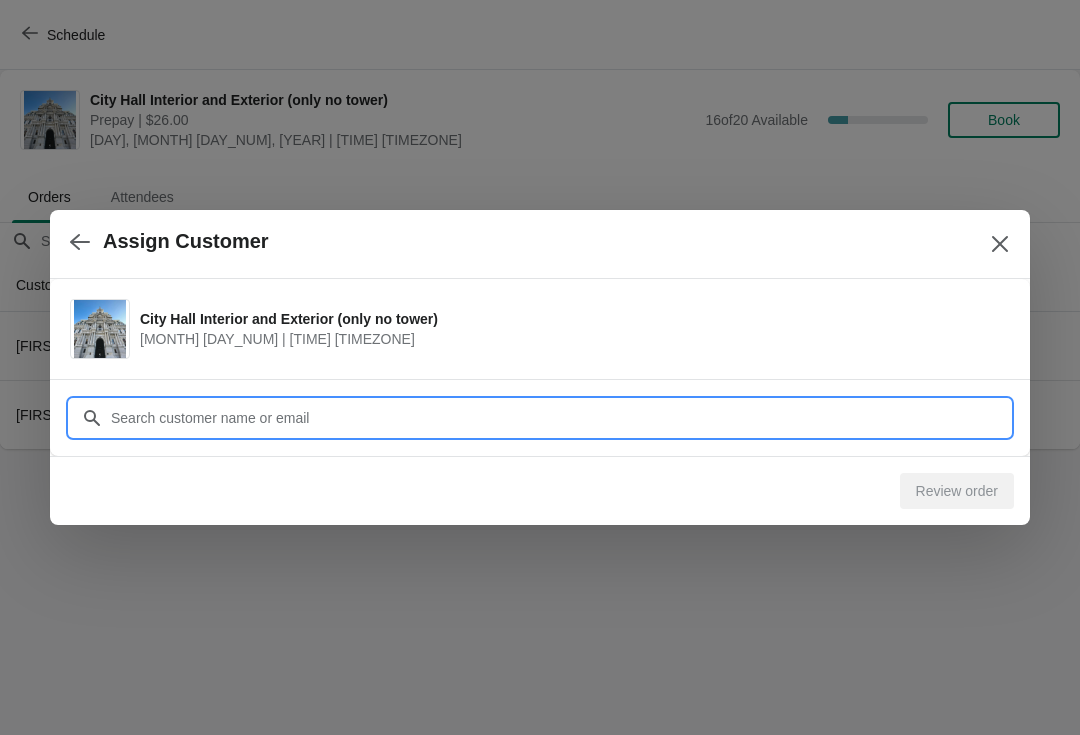 click on "Customer" at bounding box center [560, 418] 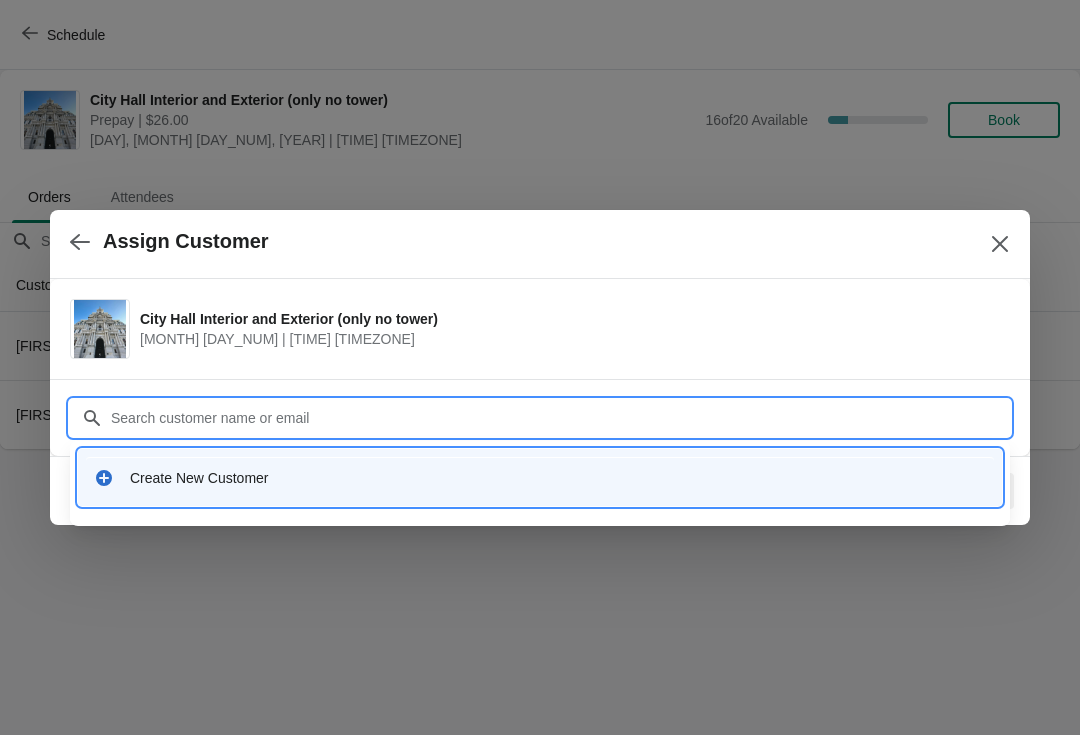 click on "Create New Customer" at bounding box center (540, 477) 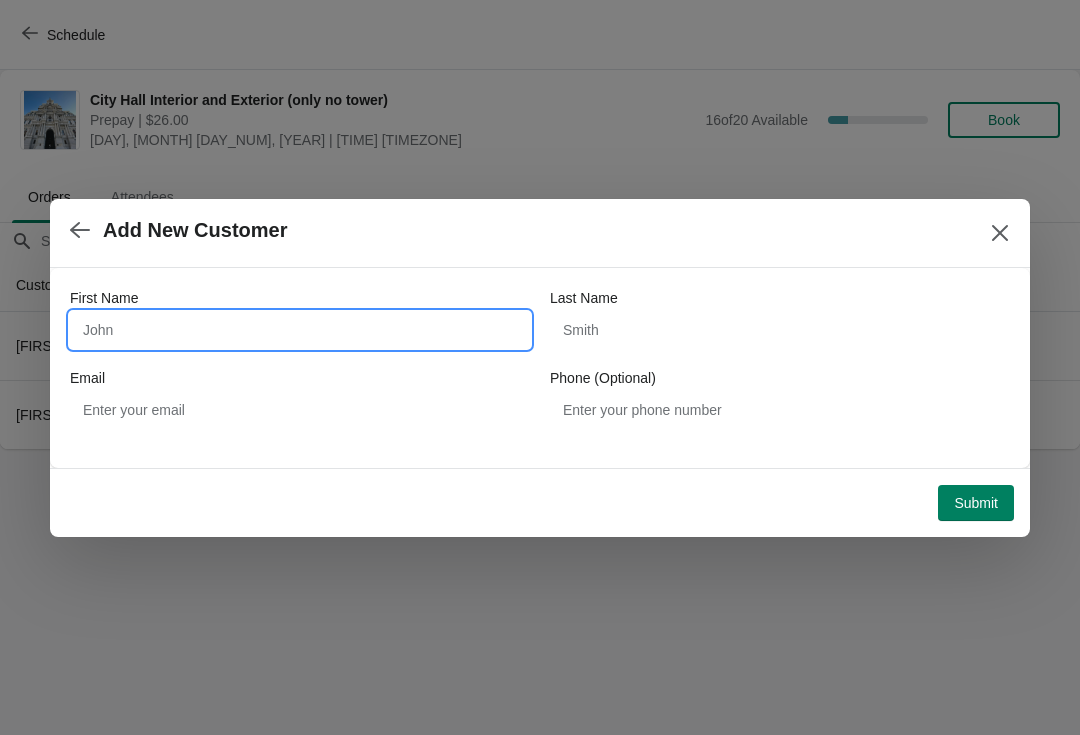 click on "First Name" at bounding box center [300, 330] 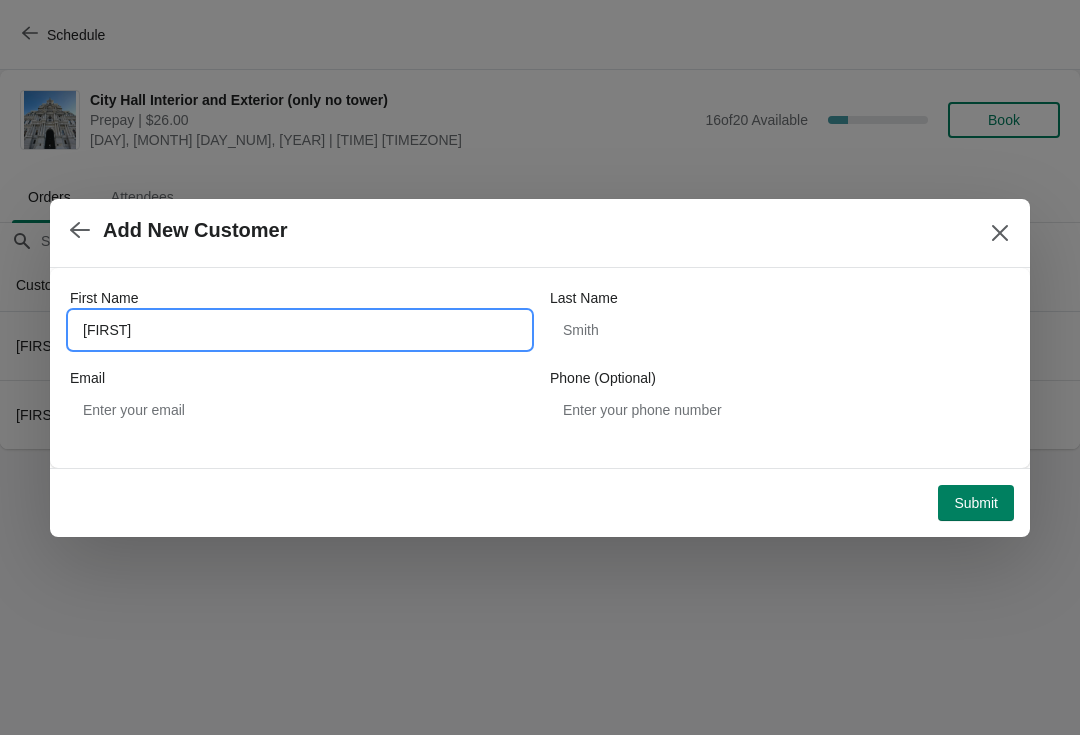 type on "[FIRST]" 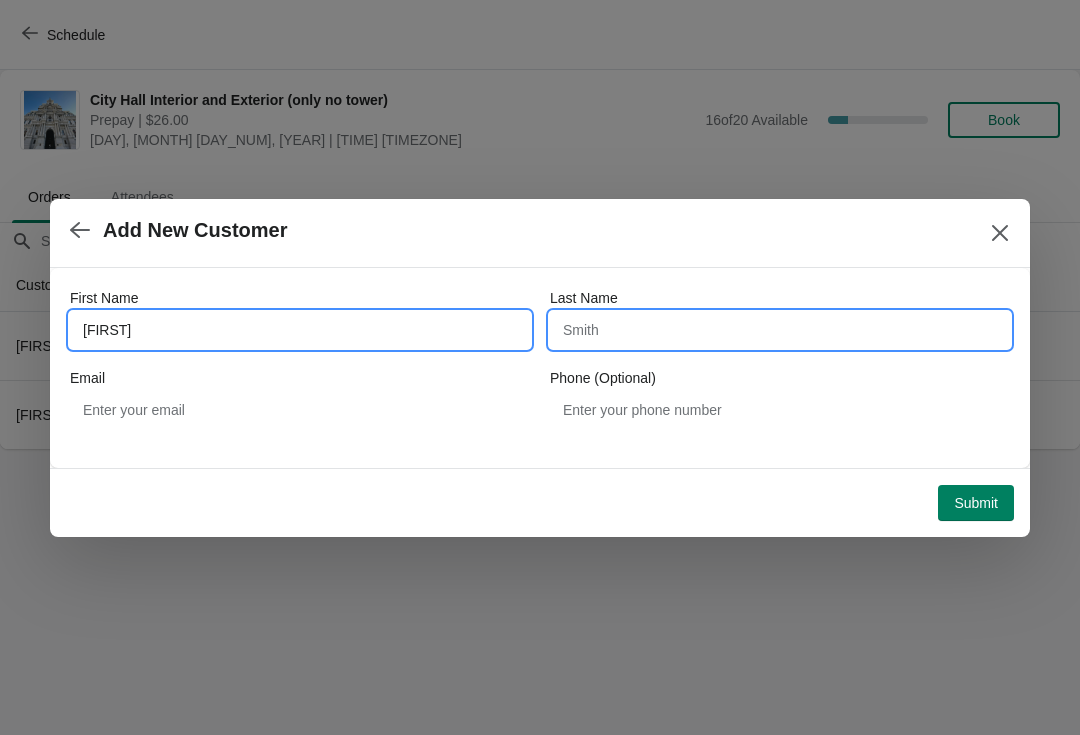 click on "Last Name" at bounding box center [780, 330] 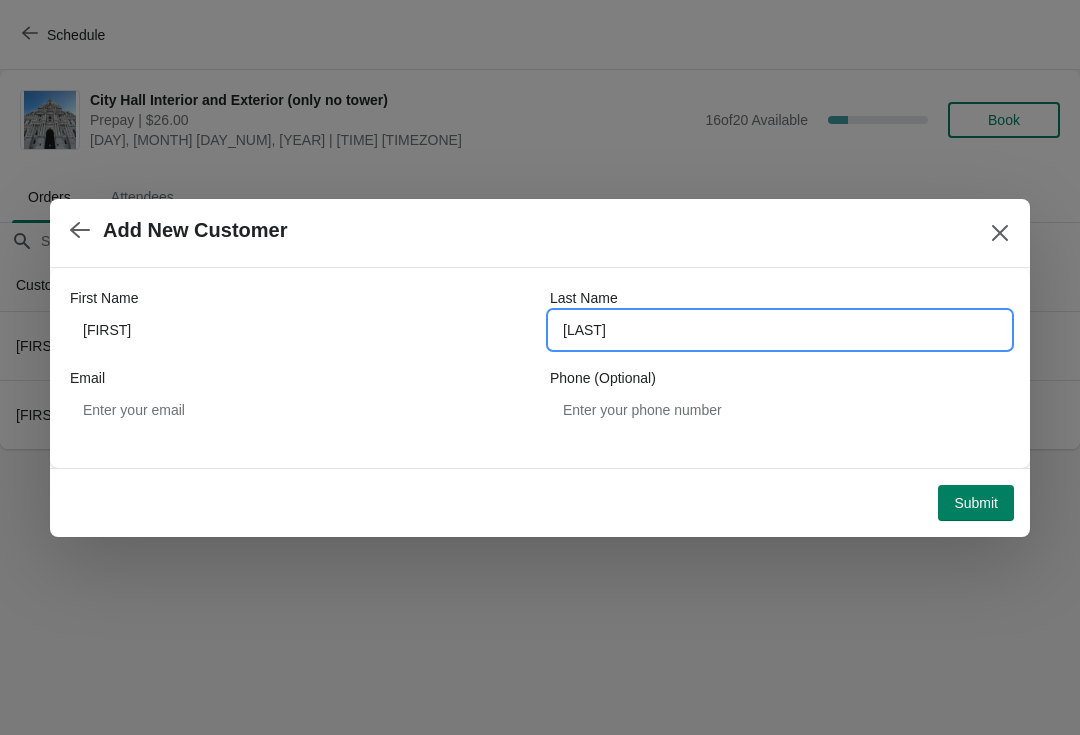 type on "[LAST]" 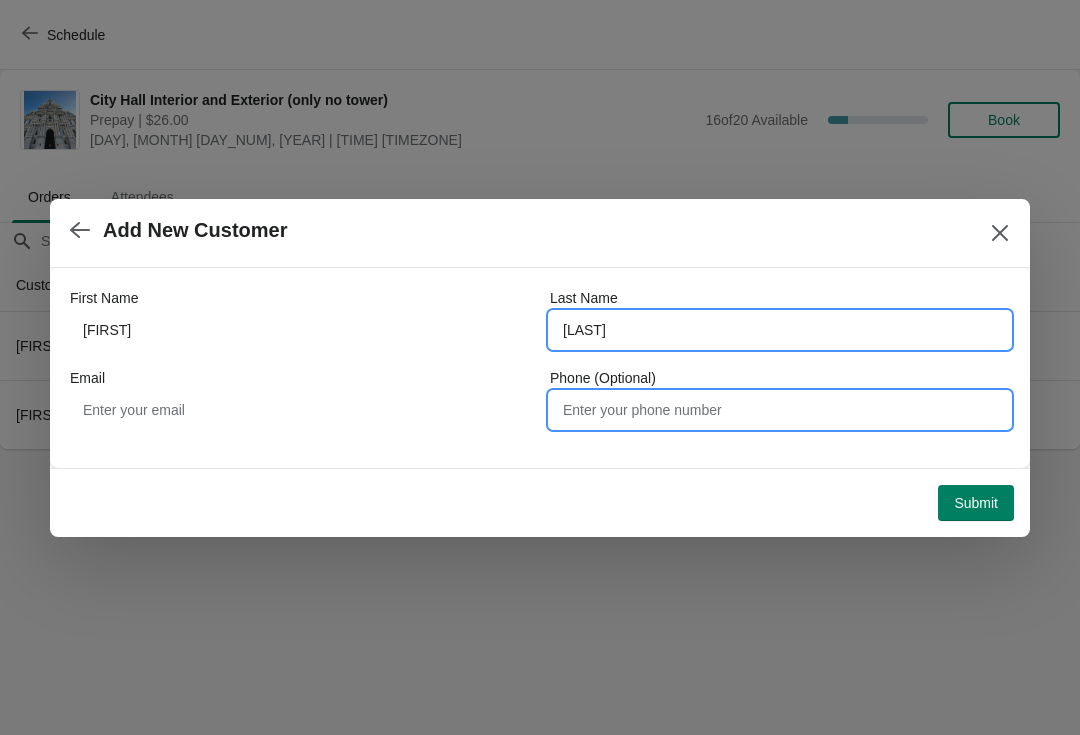 click on "Phone (Optional)" at bounding box center [780, 410] 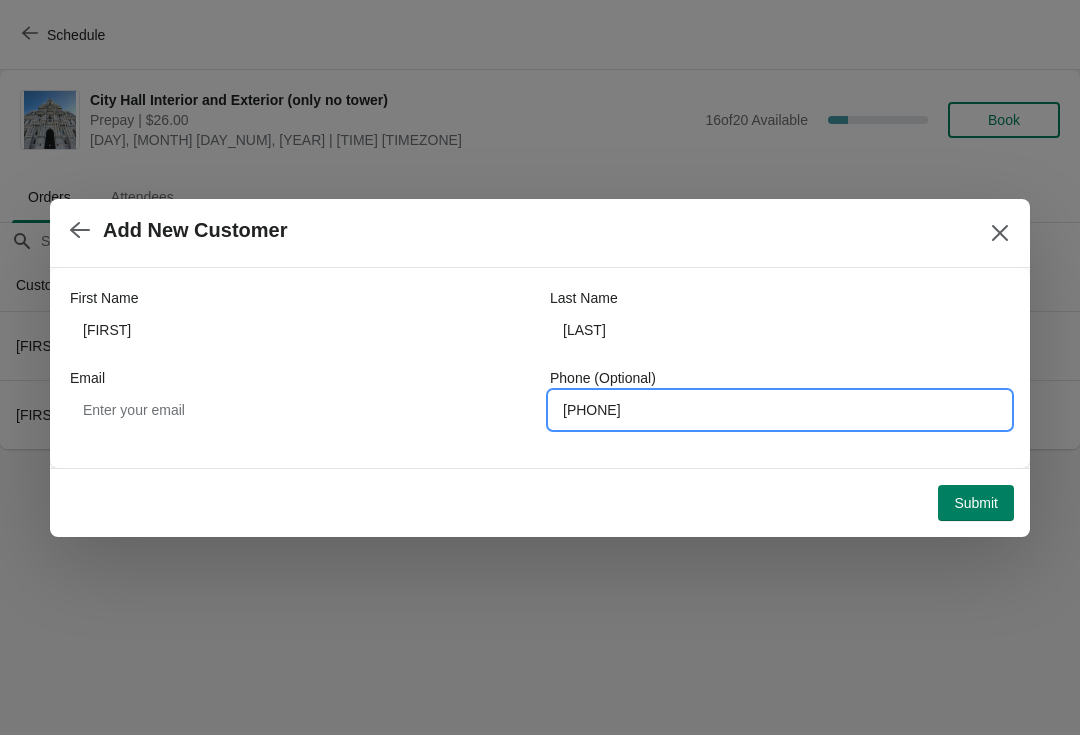 type on "[PHONE]" 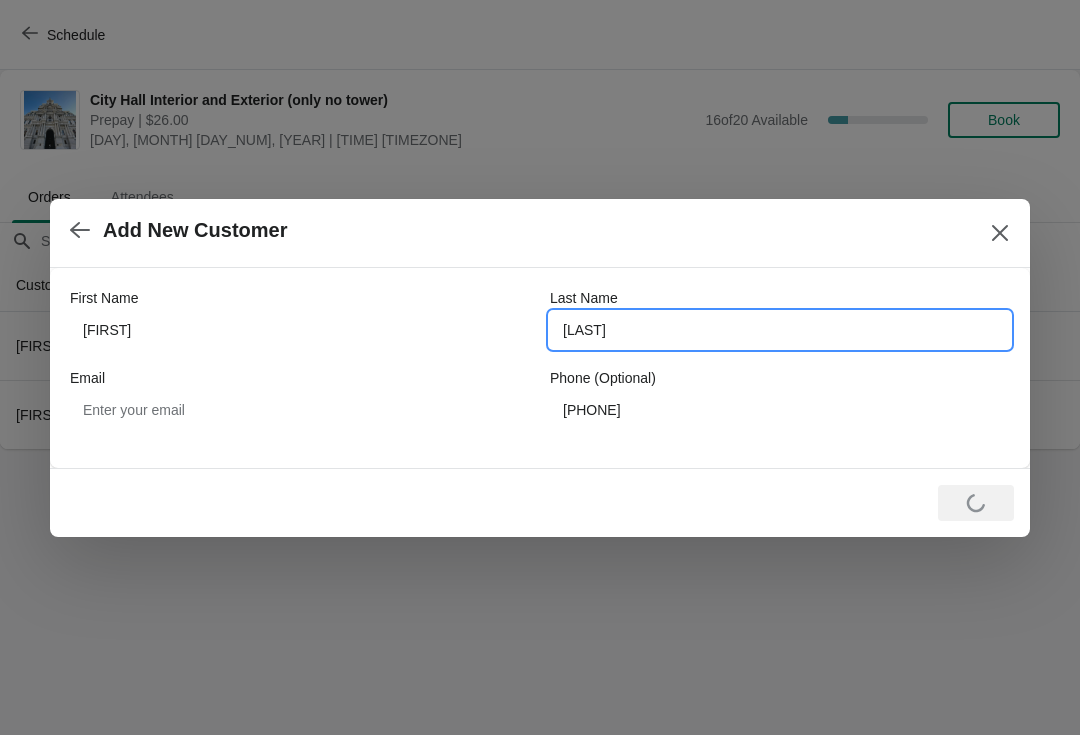 click on "[LAST]" at bounding box center (780, 330) 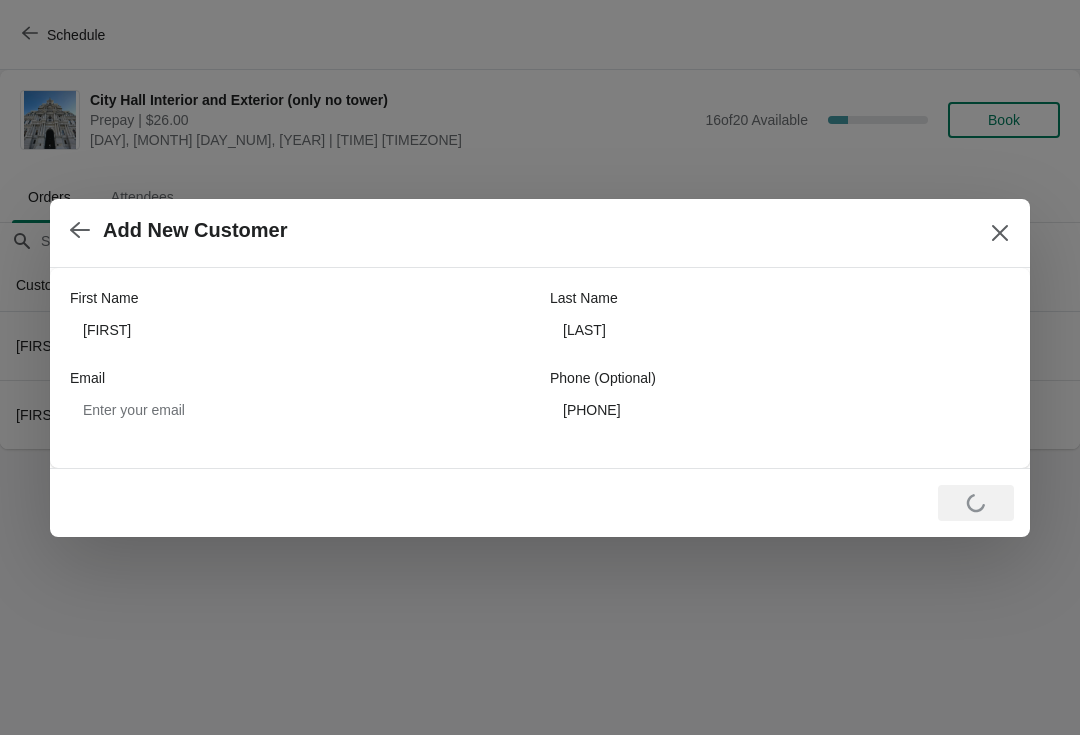 click on "Loading Submit" at bounding box center [976, 503] 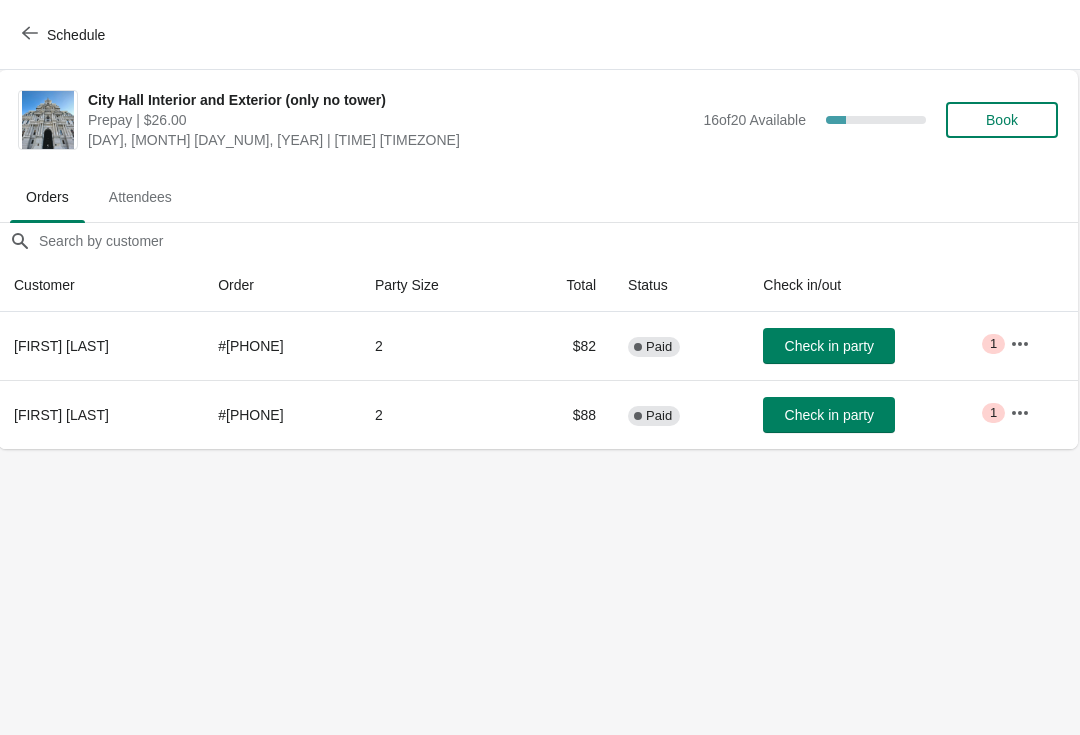 scroll, scrollTop: 0, scrollLeft: 1, axis: horizontal 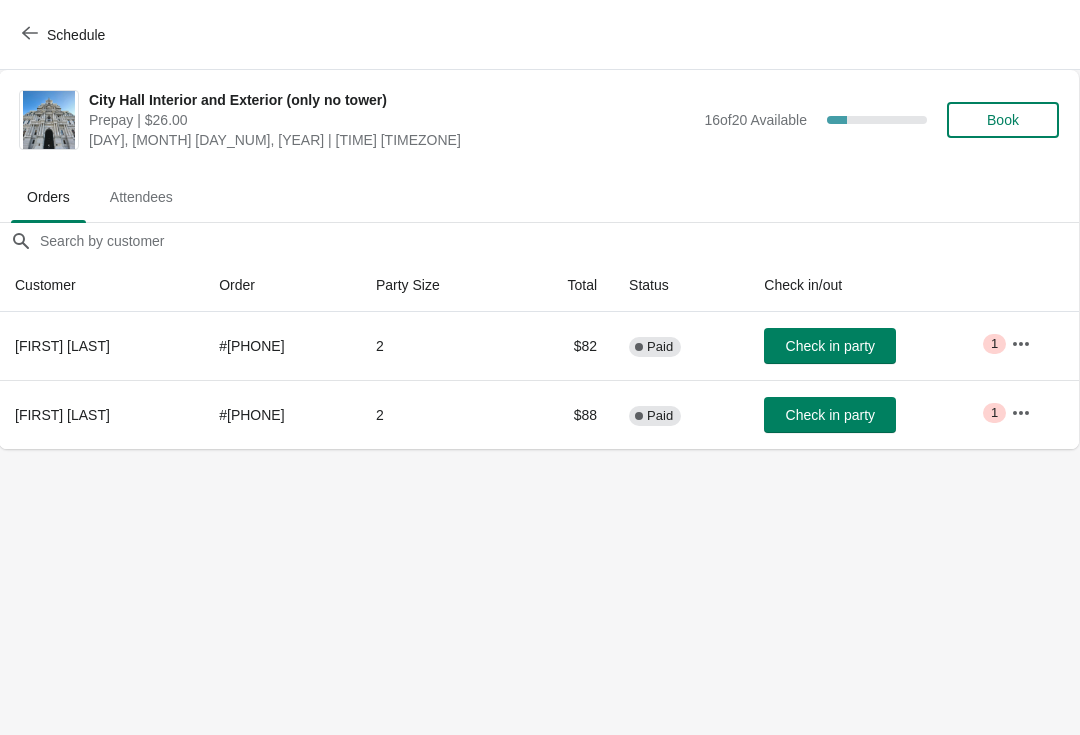 click on "City Hall Interior and Exterior (only no tower) Prepay | $26.00 [DAY], [MONTH] [DAY_NUM], [YEAR] | [TIME] [TIMEZONE] 16 of 20 Available 20 % Book" at bounding box center [539, 120] 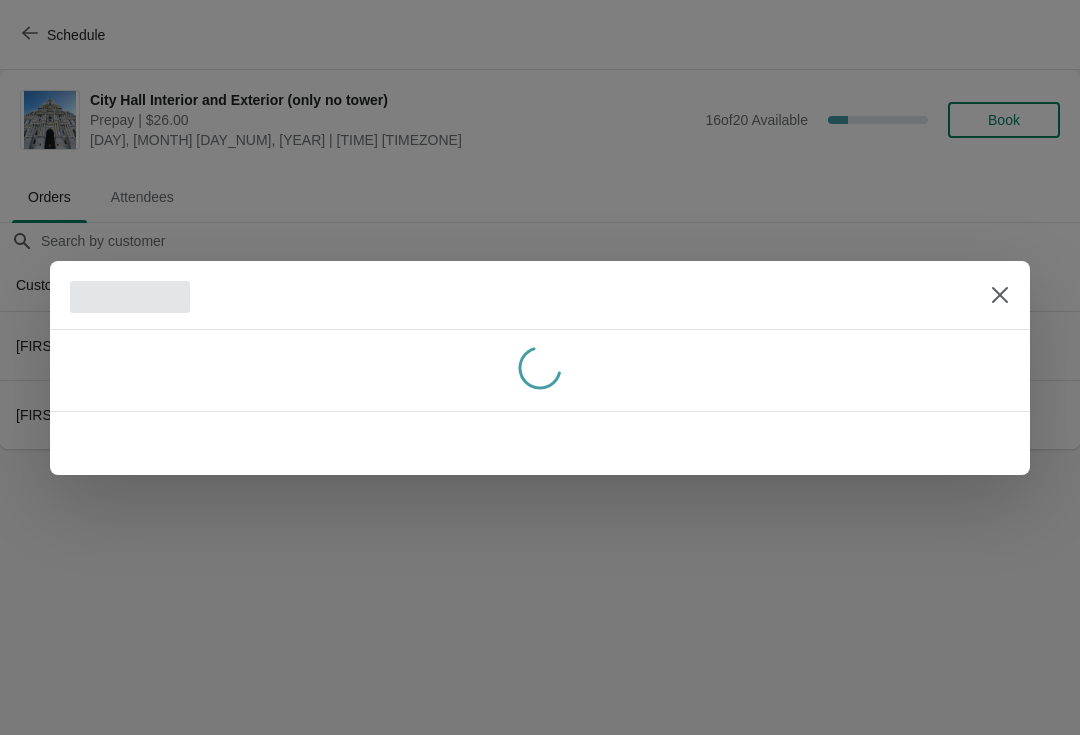 scroll, scrollTop: 0, scrollLeft: 0, axis: both 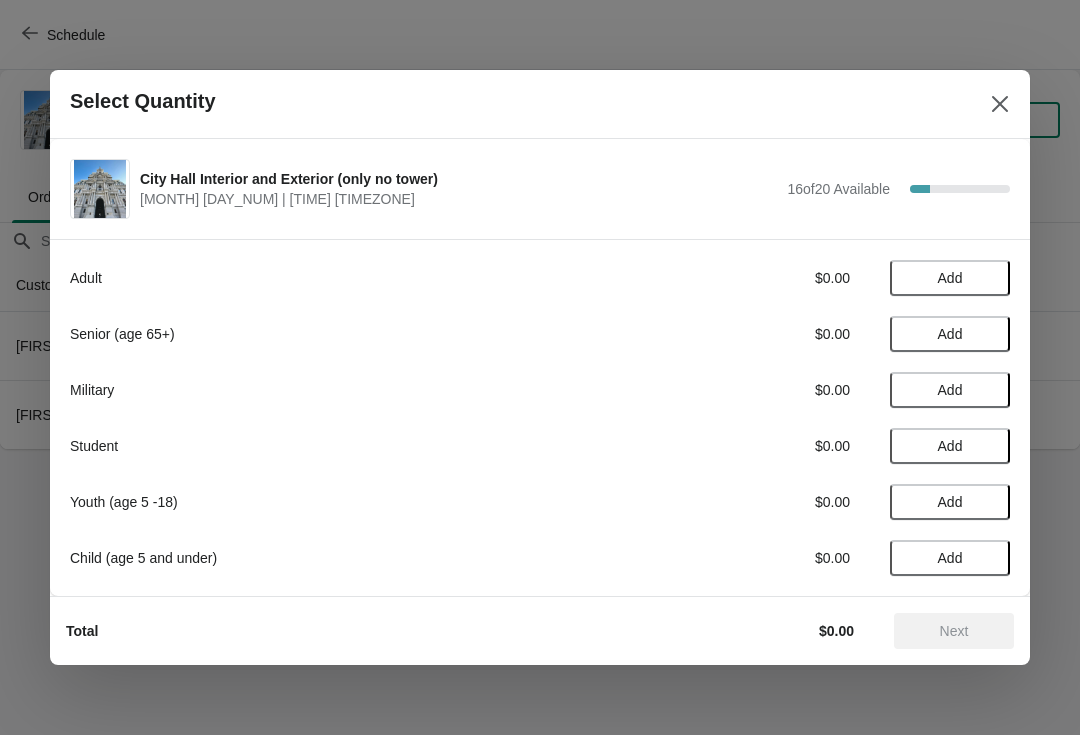 click at bounding box center (1000, 104) 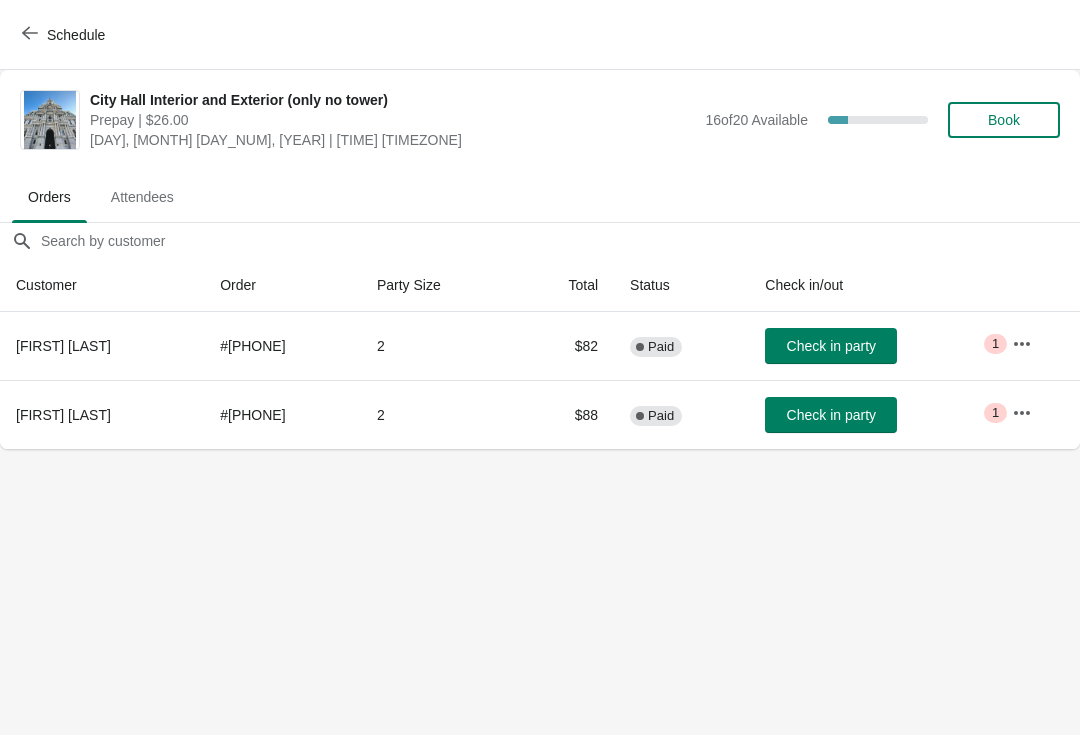 click on "Schedule" at bounding box center (65, 35) 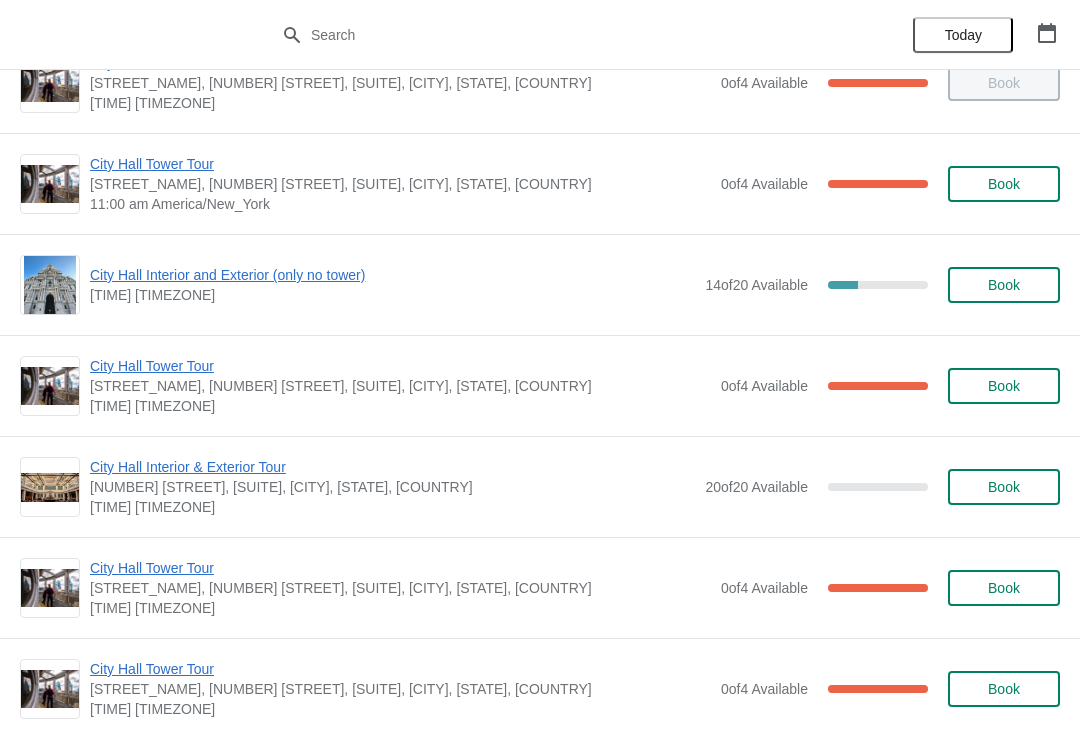 scroll, scrollTop: 661, scrollLeft: 0, axis: vertical 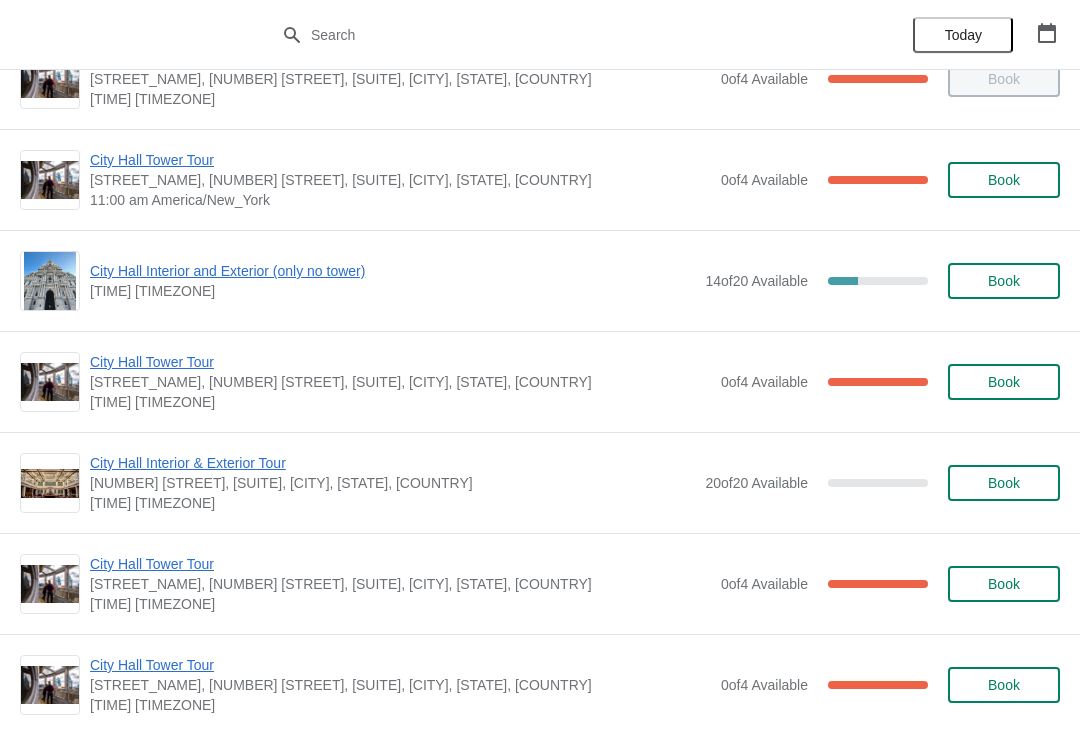 click on "City Hall Interior and Exterior (only no tower)" at bounding box center (392, 271) 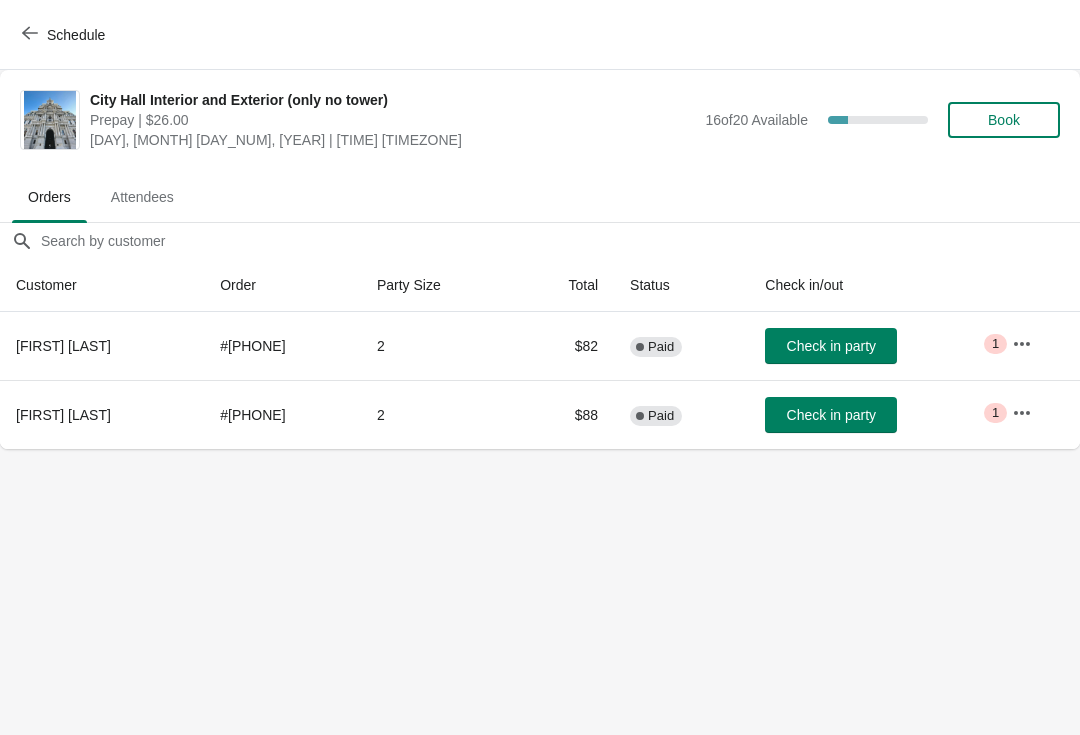 scroll, scrollTop: 0, scrollLeft: 0, axis: both 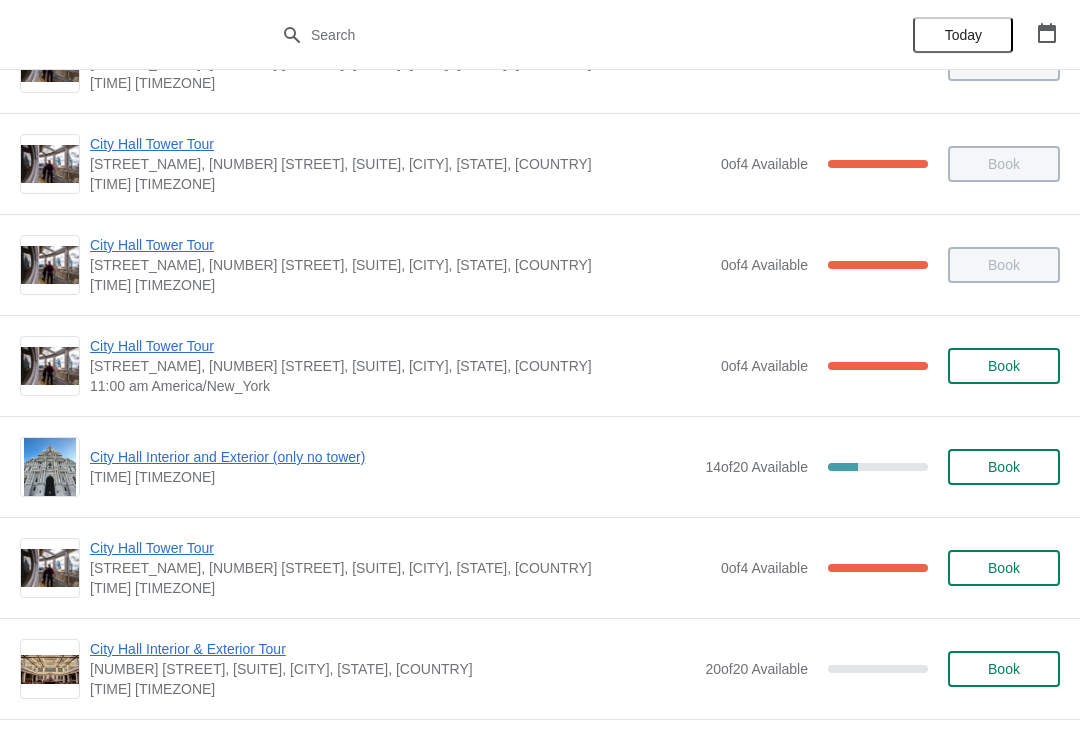click on "City Hall Tower Tour" at bounding box center [400, 346] 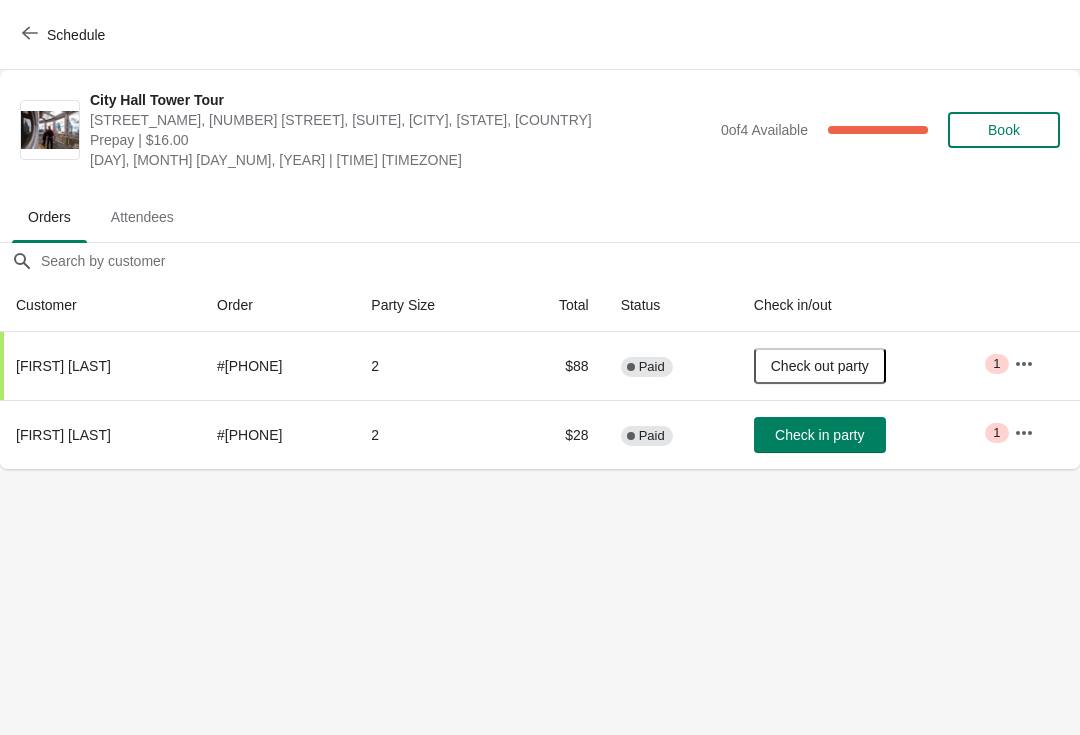 scroll, scrollTop: 0, scrollLeft: 0, axis: both 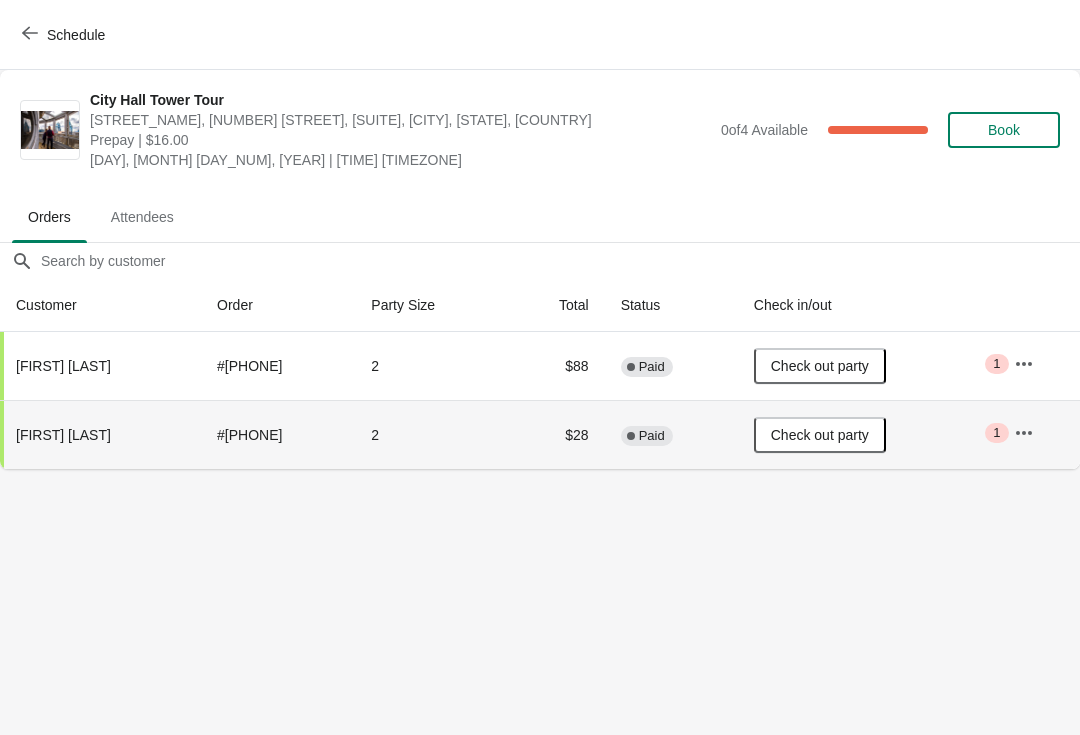 click 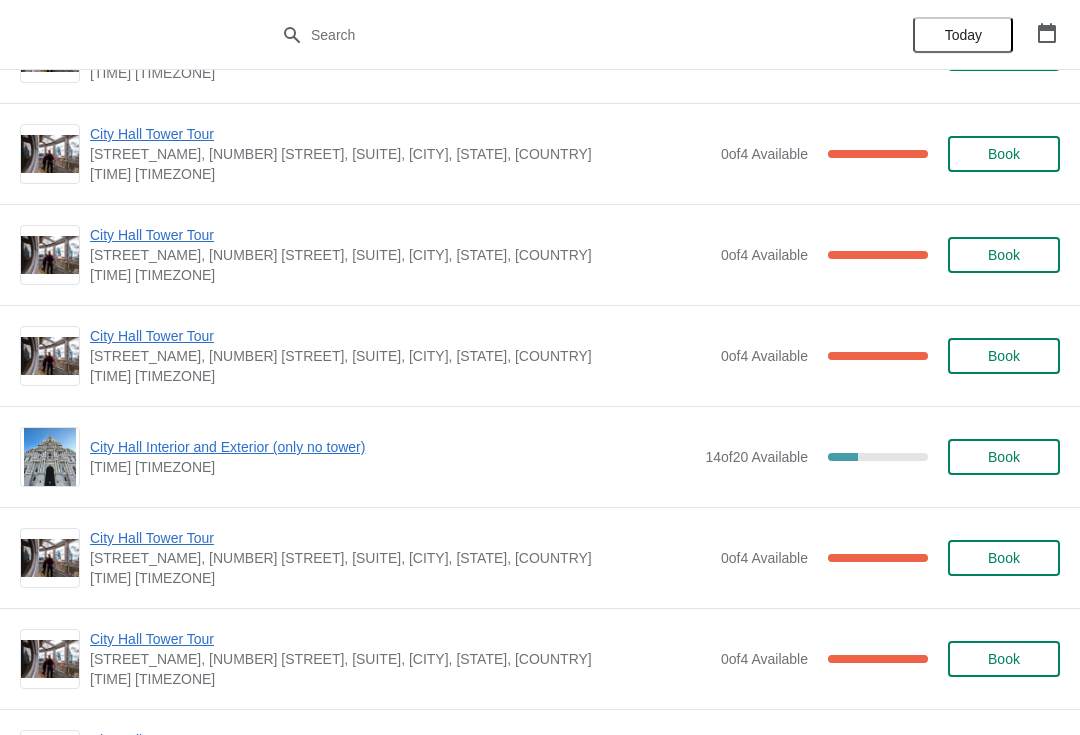 scroll, scrollTop: 1212, scrollLeft: 0, axis: vertical 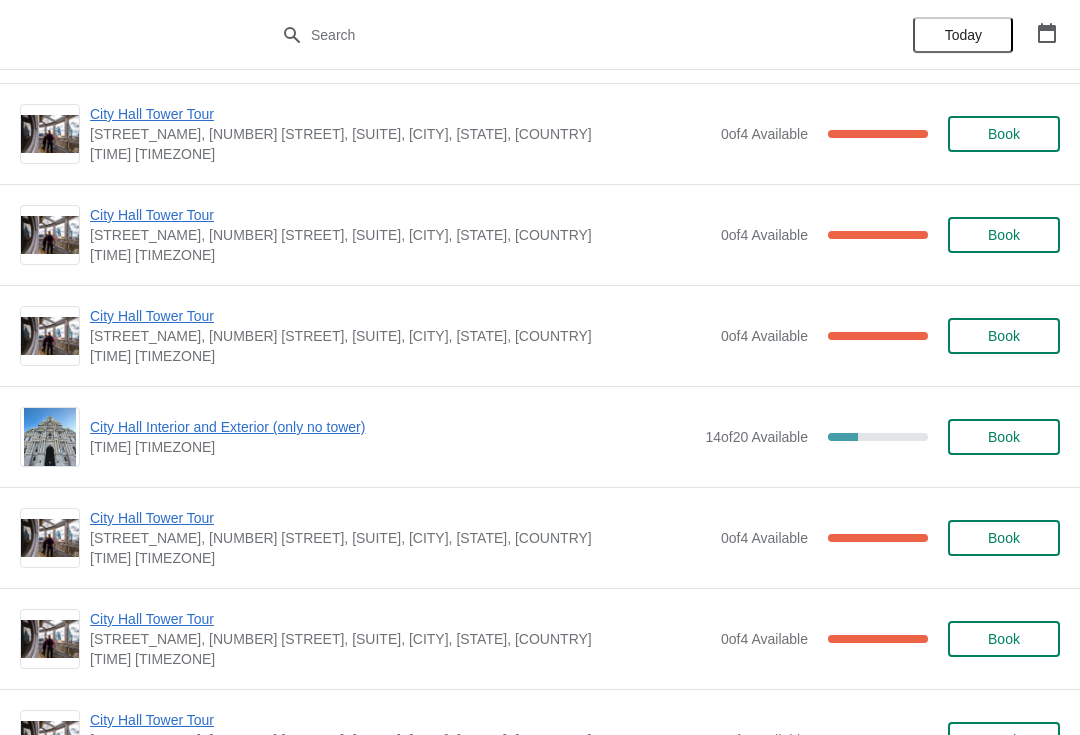 click on "City Hall Tower Tour" at bounding box center [400, 518] 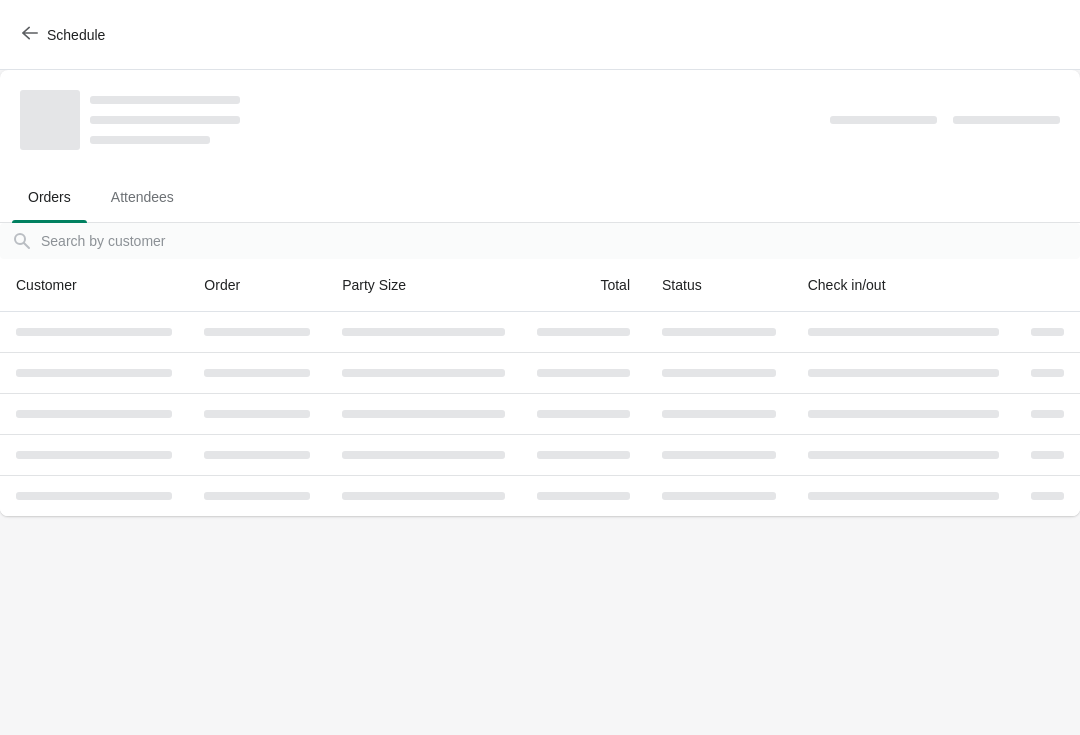 scroll, scrollTop: 0, scrollLeft: 0, axis: both 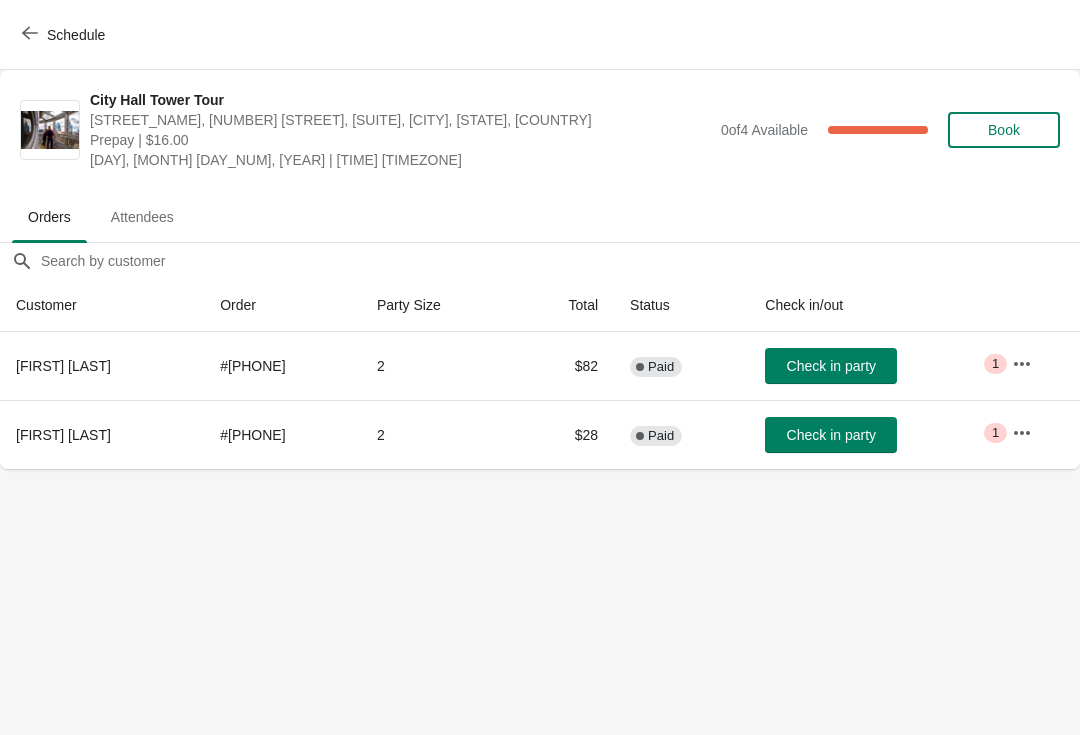 click on "Check in party" at bounding box center (831, 366) 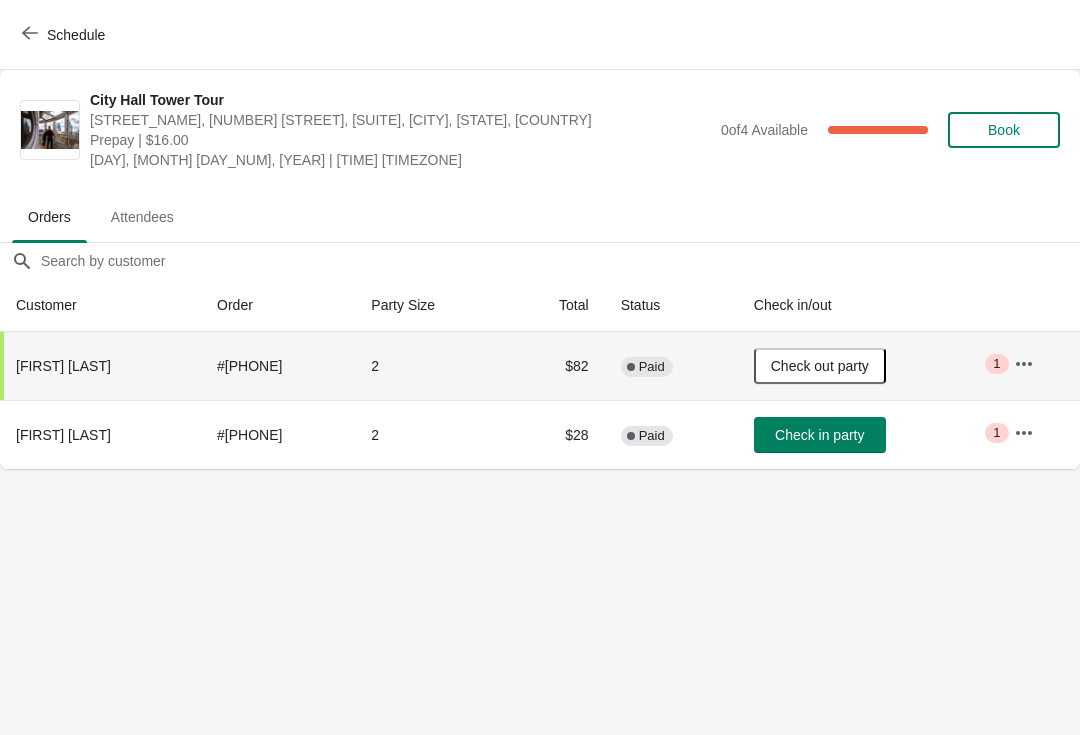 click on "Schedule" at bounding box center (76, 35) 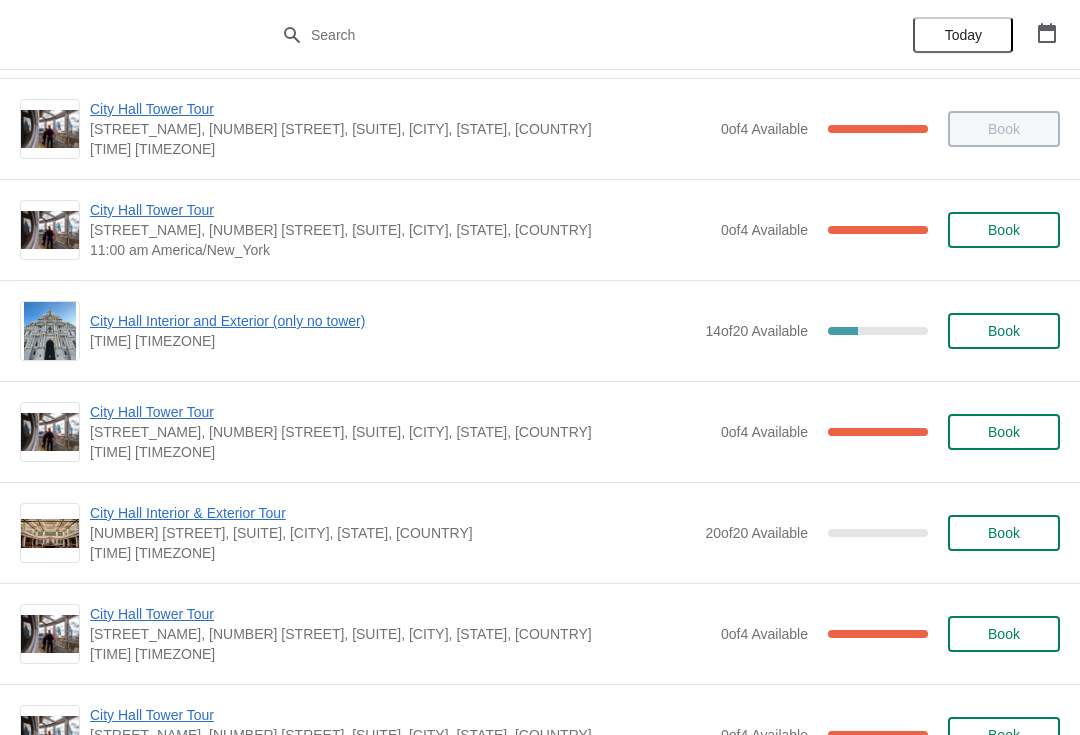 scroll, scrollTop: 614, scrollLeft: 0, axis: vertical 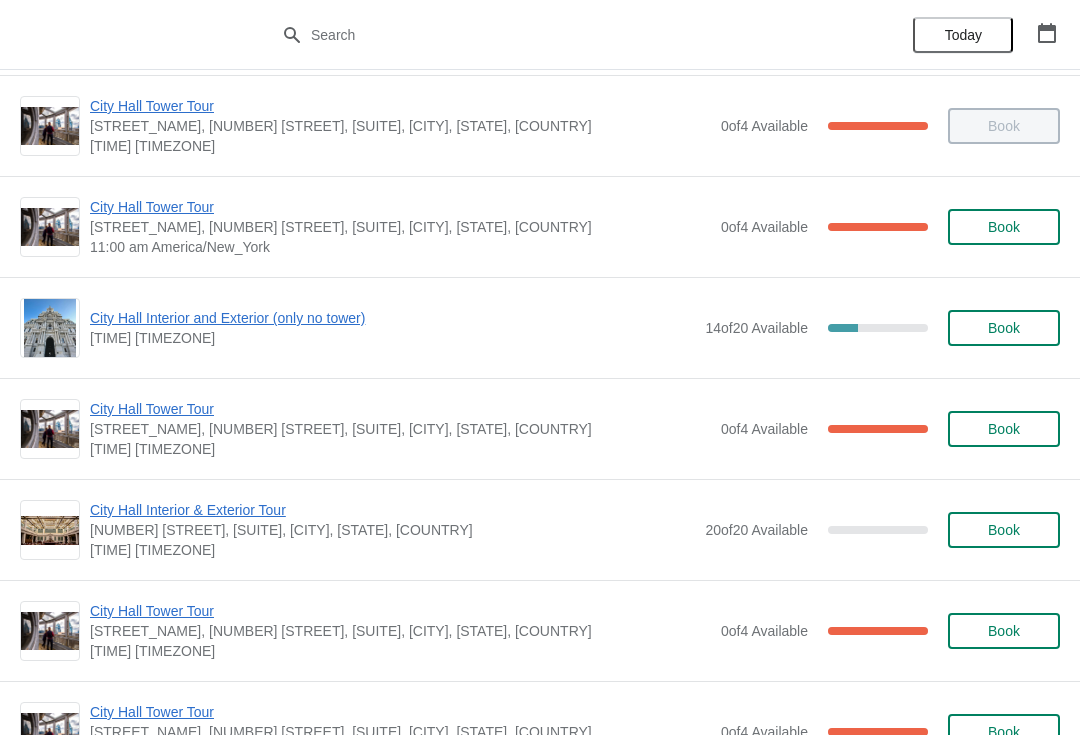 click on "City Hall Interior and Exterior (only no tower)" at bounding box center (392, 318) 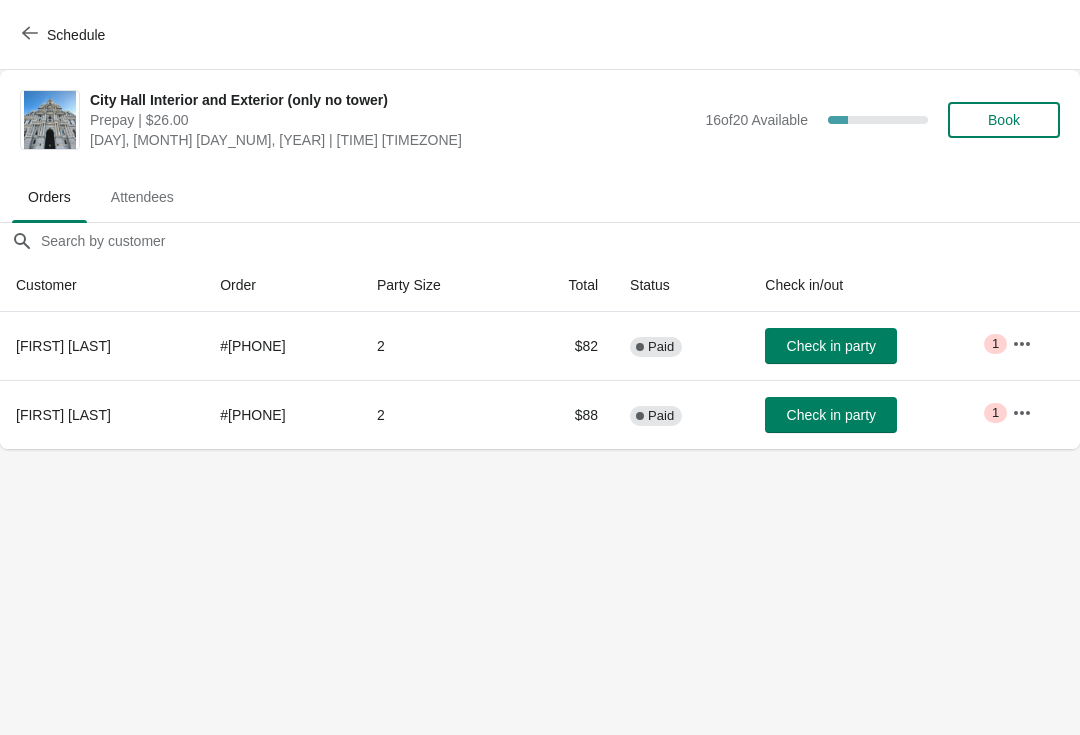 scroll, scrollTop: 0, scrollLeft: 0, axis: both 